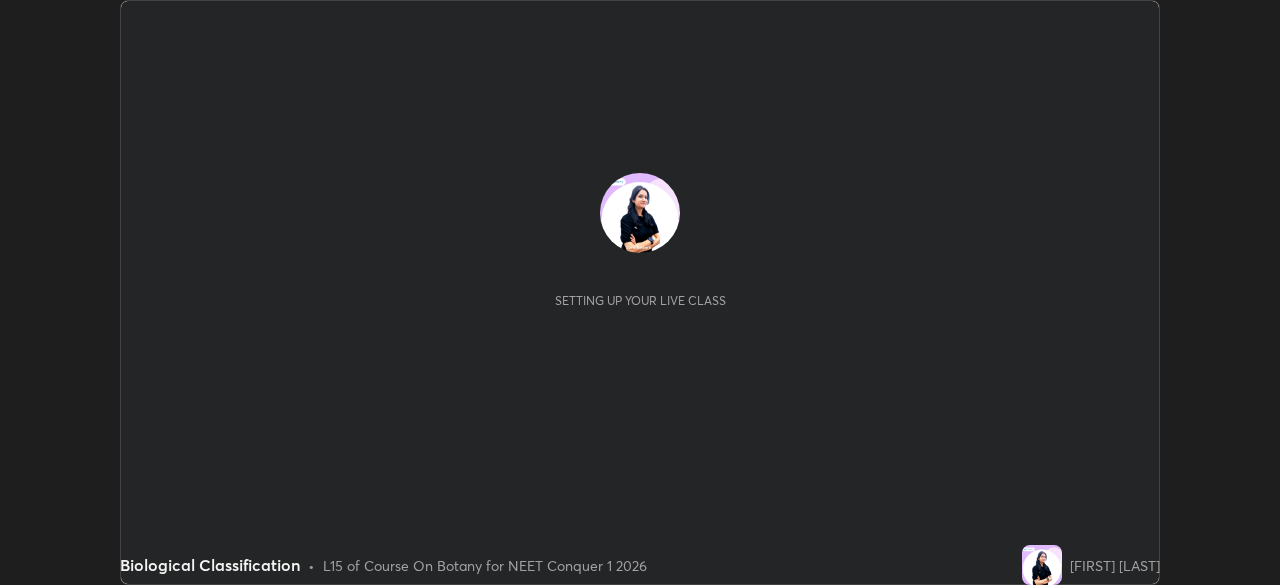 scroll, scrollTop: 0, scrollLeft: 0, axis: both 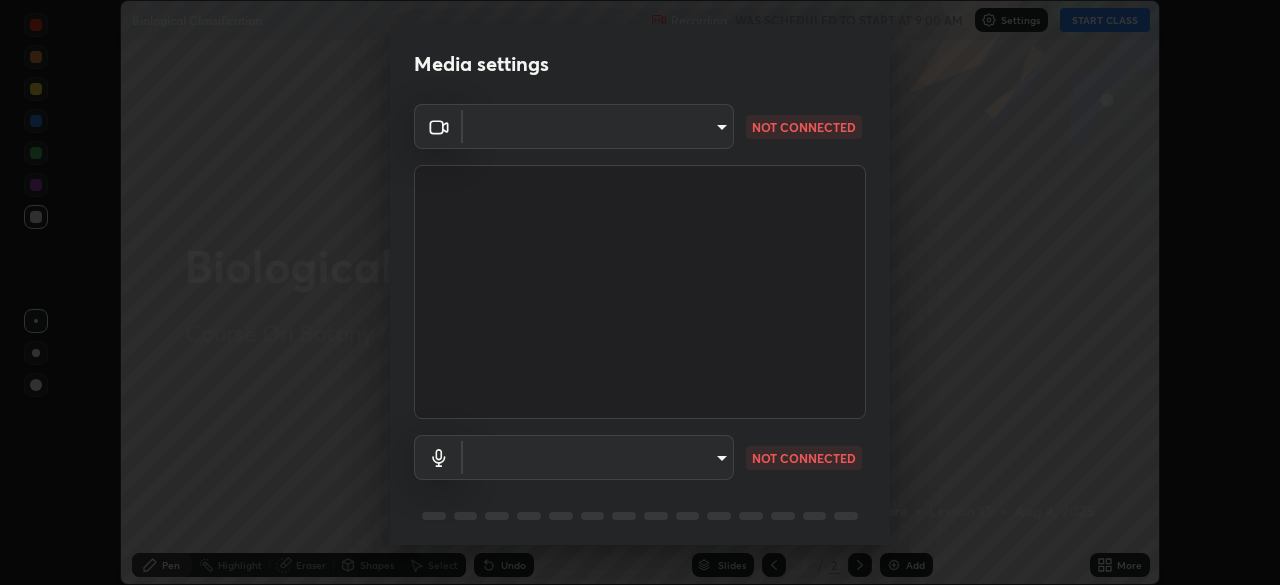 type on "97ceaaebac2d1d4ecb529c1a01e8ac353ba7857374632d61793b1c9812b1f332" 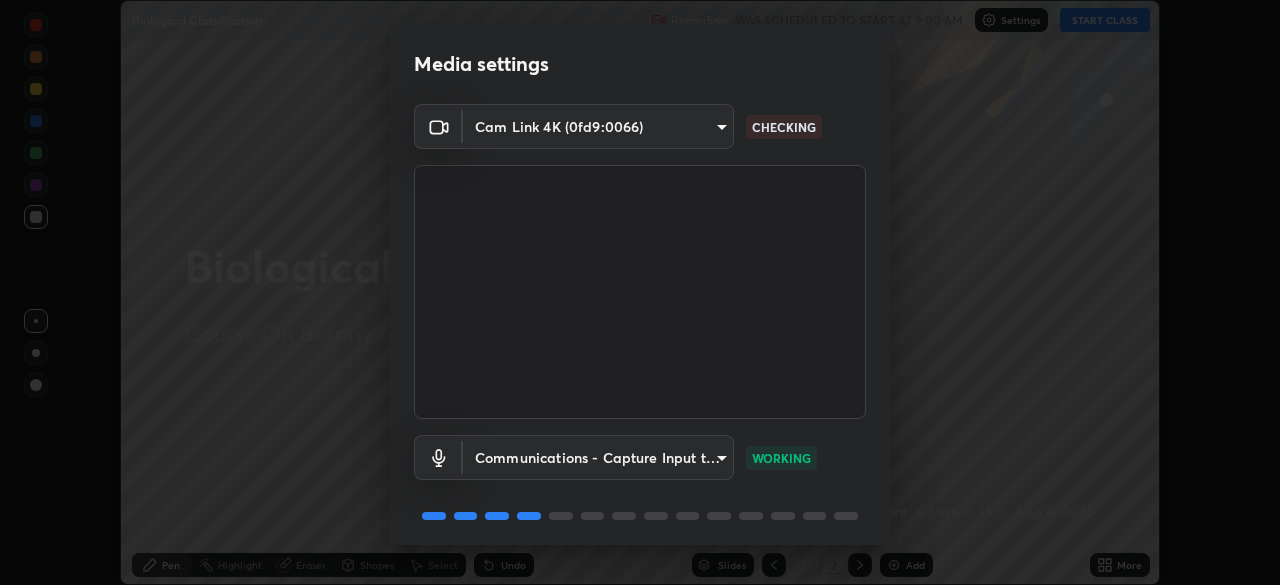 click on "Erase all Biological Classification Recording WAS SCHEDULED TO START AT  [TIME] Settings START CLASS Setting up your live class Biological Classification • L15 of Course On Botany for NEET Conquer 1 2026 [FIRST] [LAST] Pen Highlight Eraser Shapes Select Undo Slides 2 / 2 Add More No doubts shared Encourage your learners to ask a doubt for better clarity Report an issue Reason for reporting Buffering Chat not working Audio - Video sync issue Educator video quality low ​ Attach an image Report Media settings Cam Link 4K (0fd9:0066) 97ceaaebac2d1d4ecb529c1a01e8ac353ba7857374632d61793b1c9812b1f332 CHECKING Communications - Capture Input terminal (Digital Array MIC) communications WORKING 1 / 5 Next" at bounding box center (640, 292) 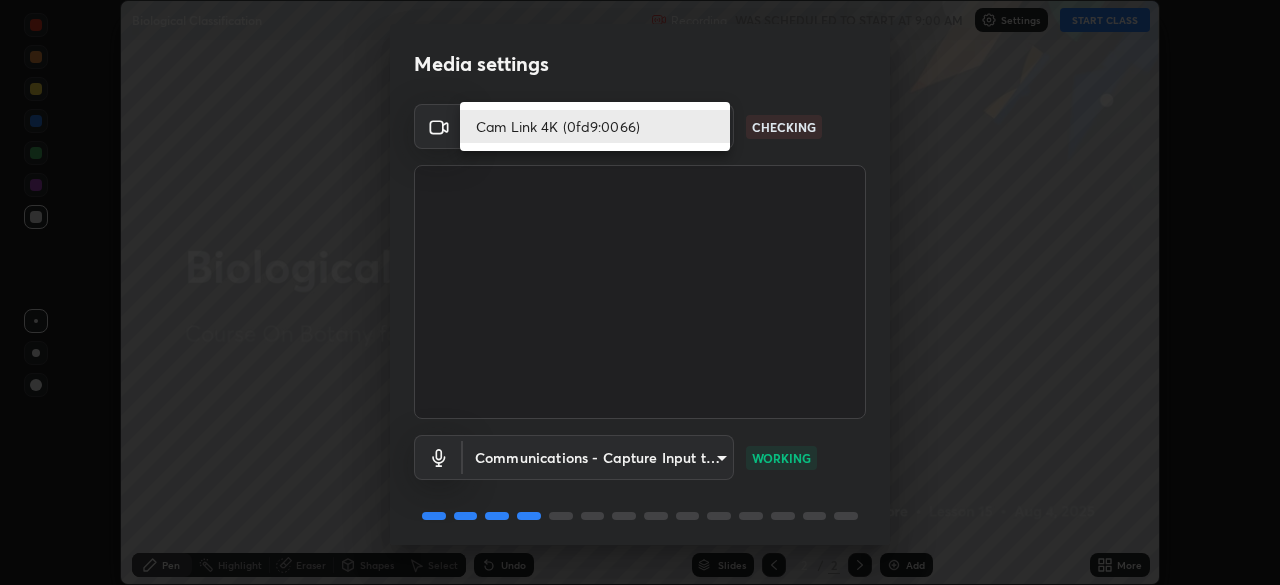 click on "Cam Link 4K (0fd9:0066)" at bounding box center [595, 126] 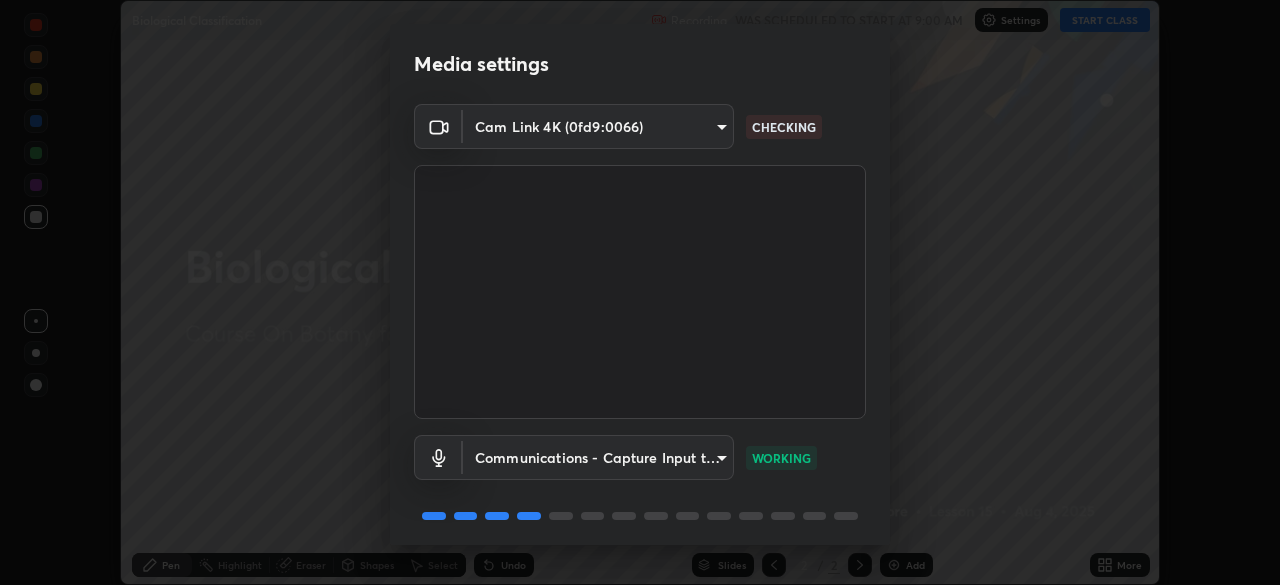 scroll, scrollTop: 71, scrollLeft: 0, axis: vertical 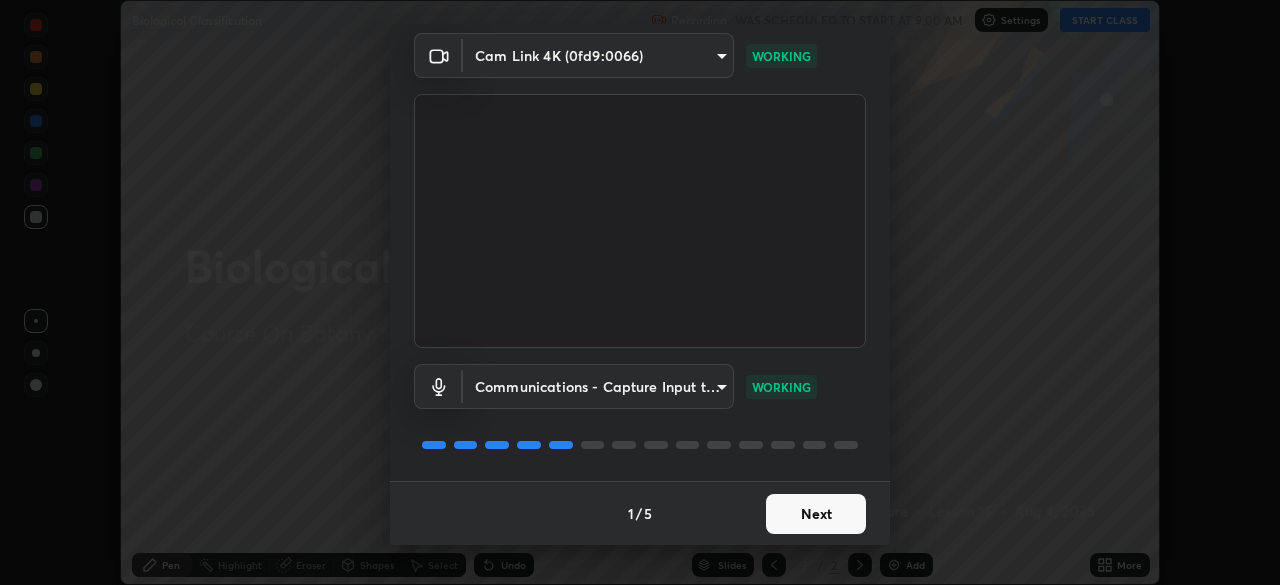 click on "Next" at bounding box center [816, 514] 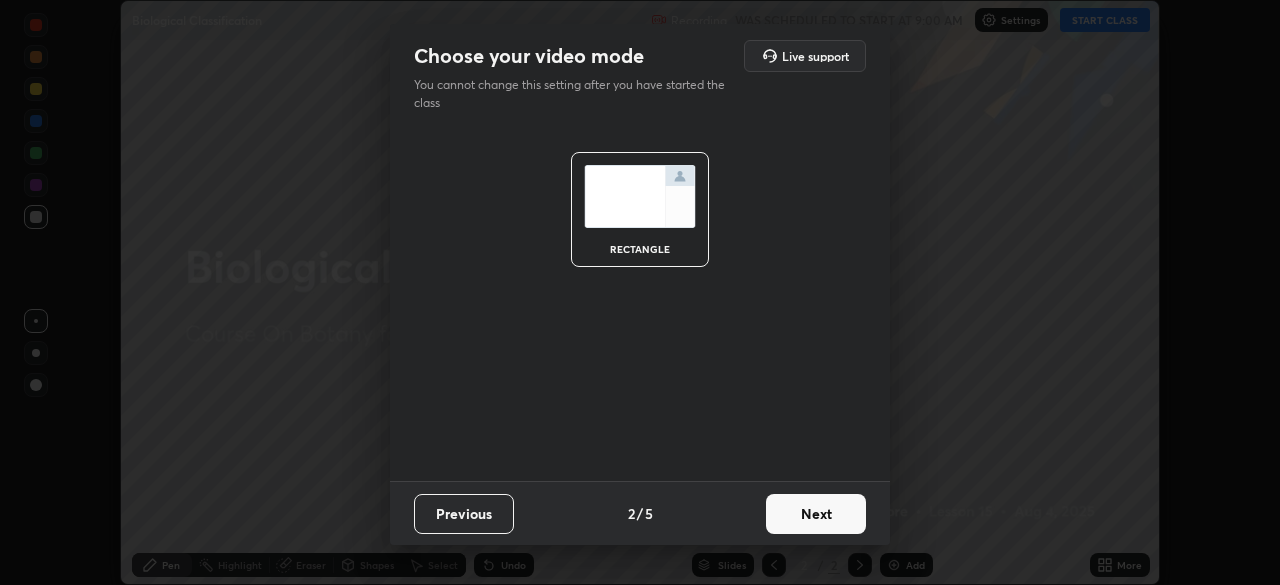 scroll, scrollTop: 0, scrollLeft: 0, axis: both 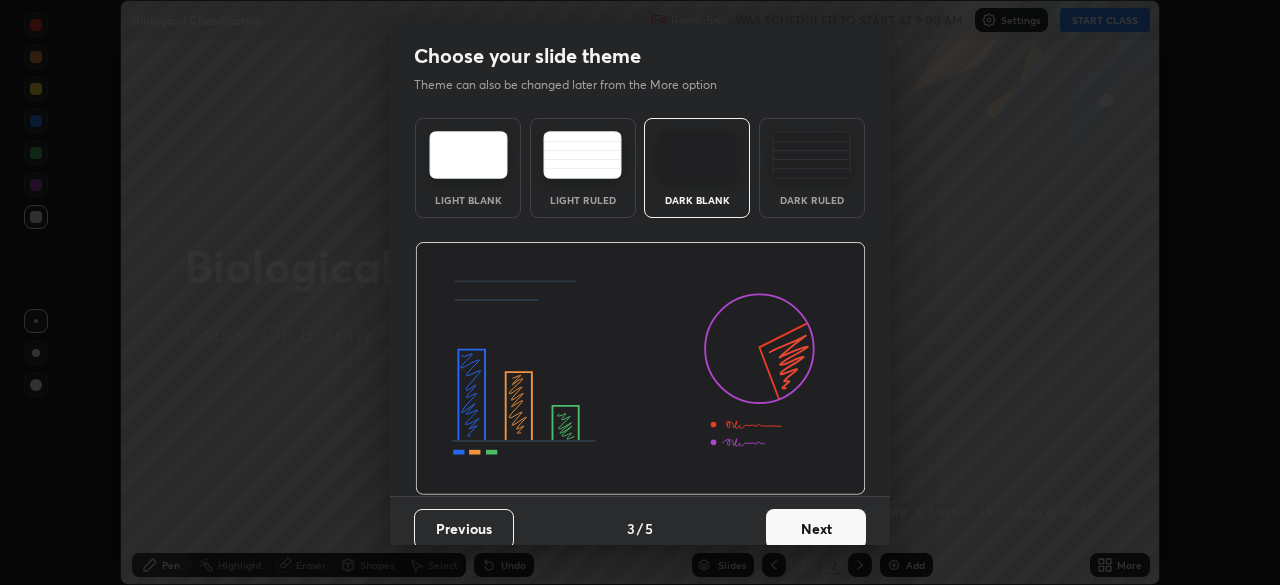 click on "Next" at bounding box center [816, 529] 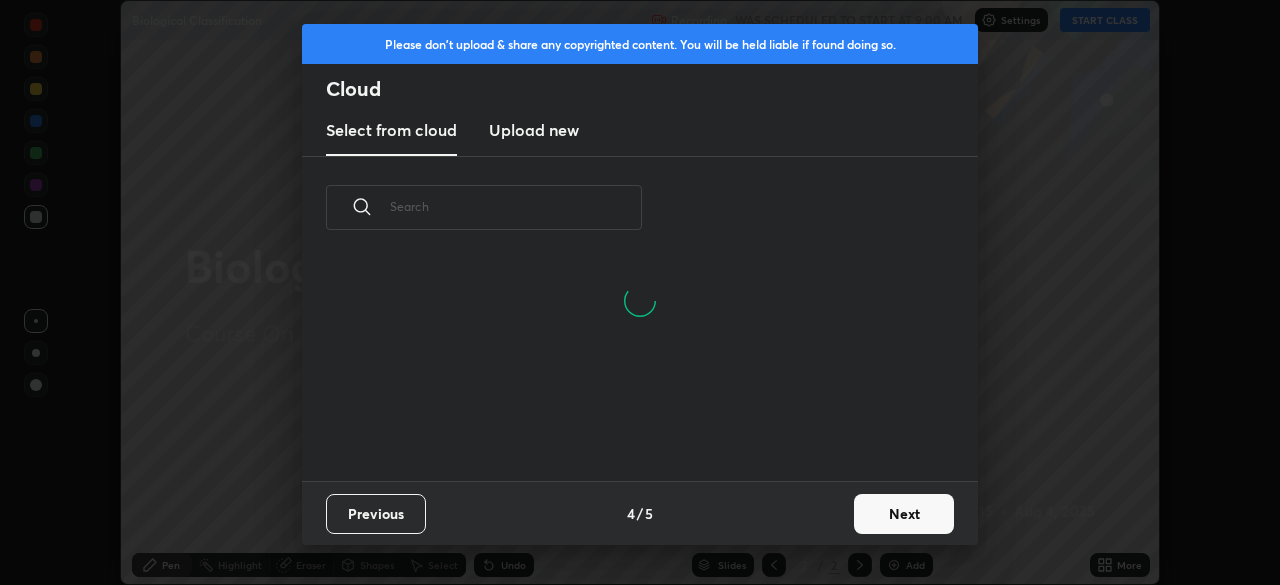 click on "Next" at bounding box center (904, 514) 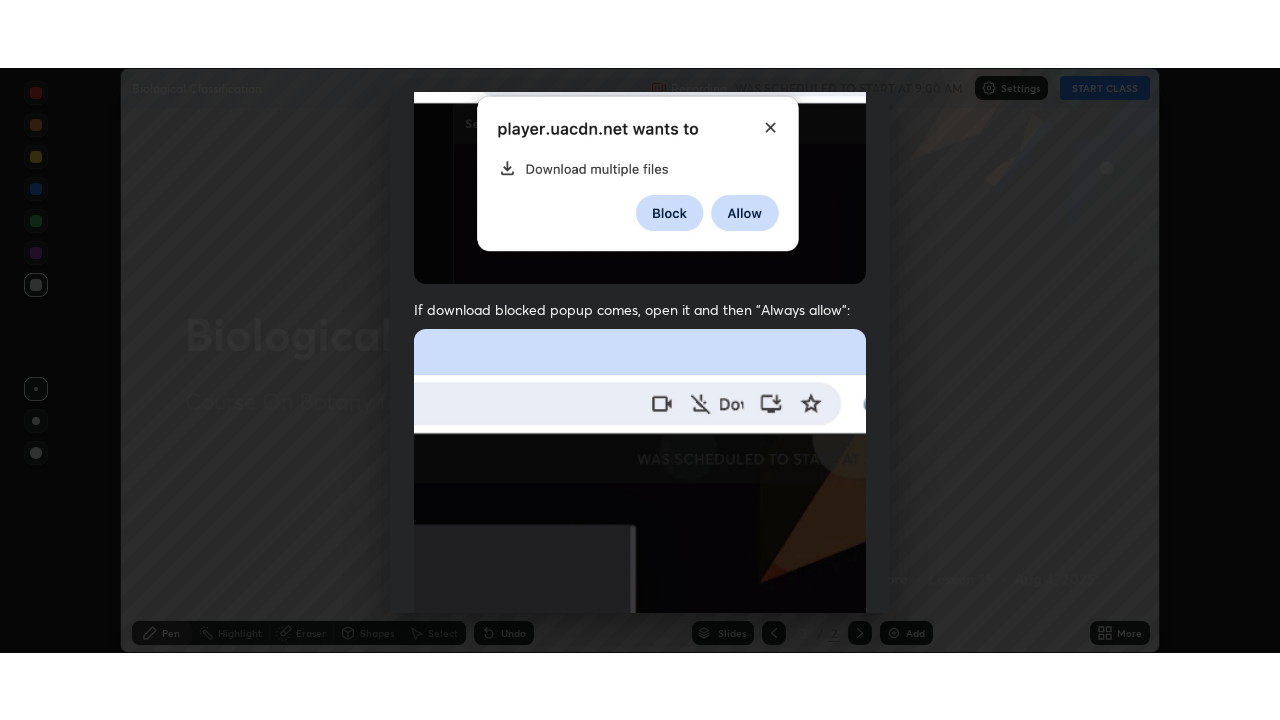 scroll, scrollTop: 479, scrollLeft: 0, axis: vertical 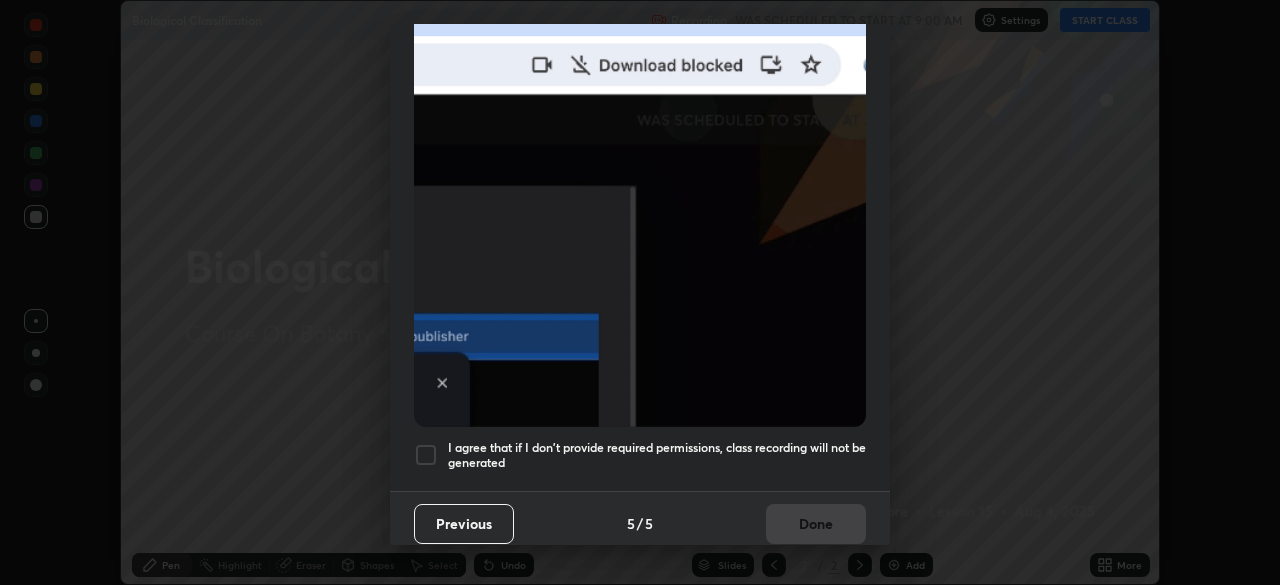 click at bounding box center (426, 455) 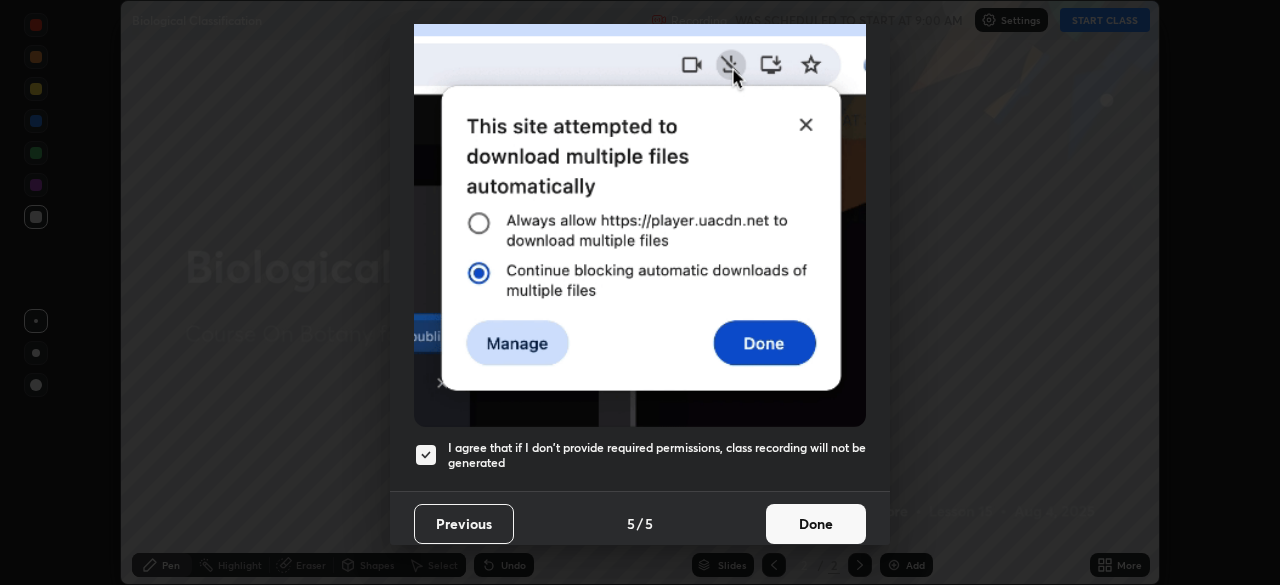 click on "Done" at bounding box center [816, 524] 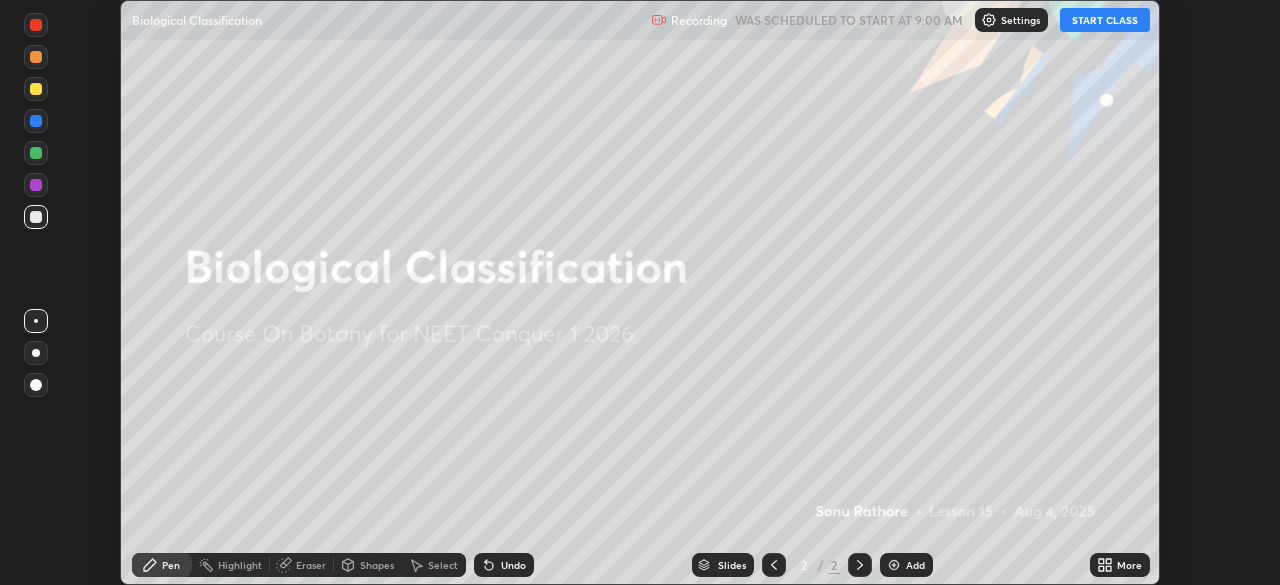 click 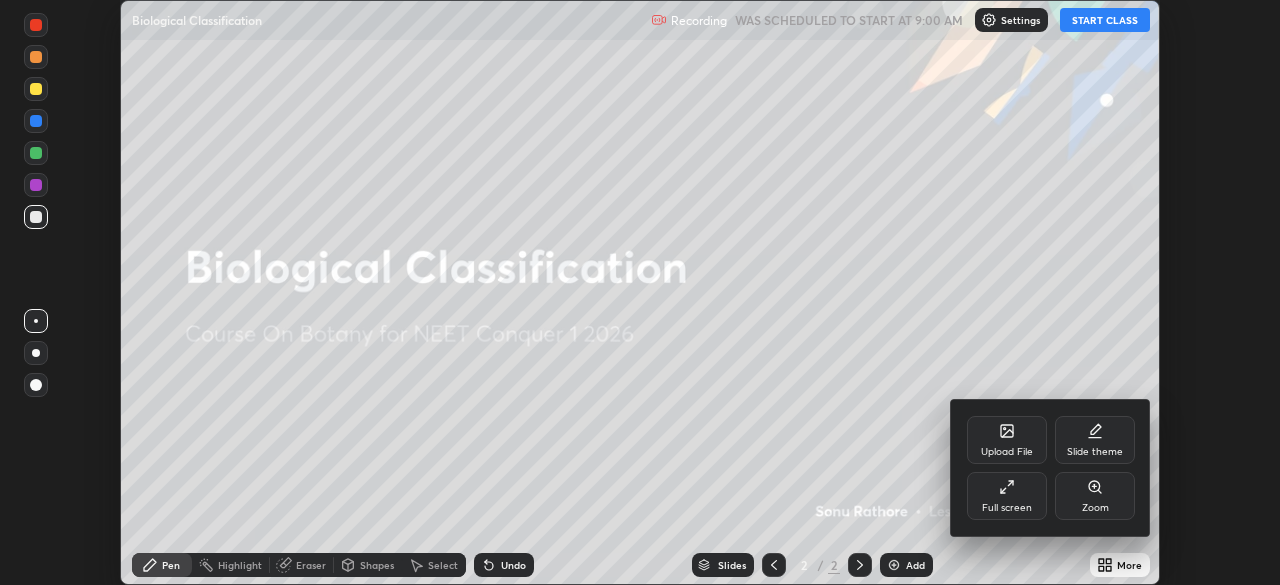click on "Full screen" at bounding box center (1007, 496) 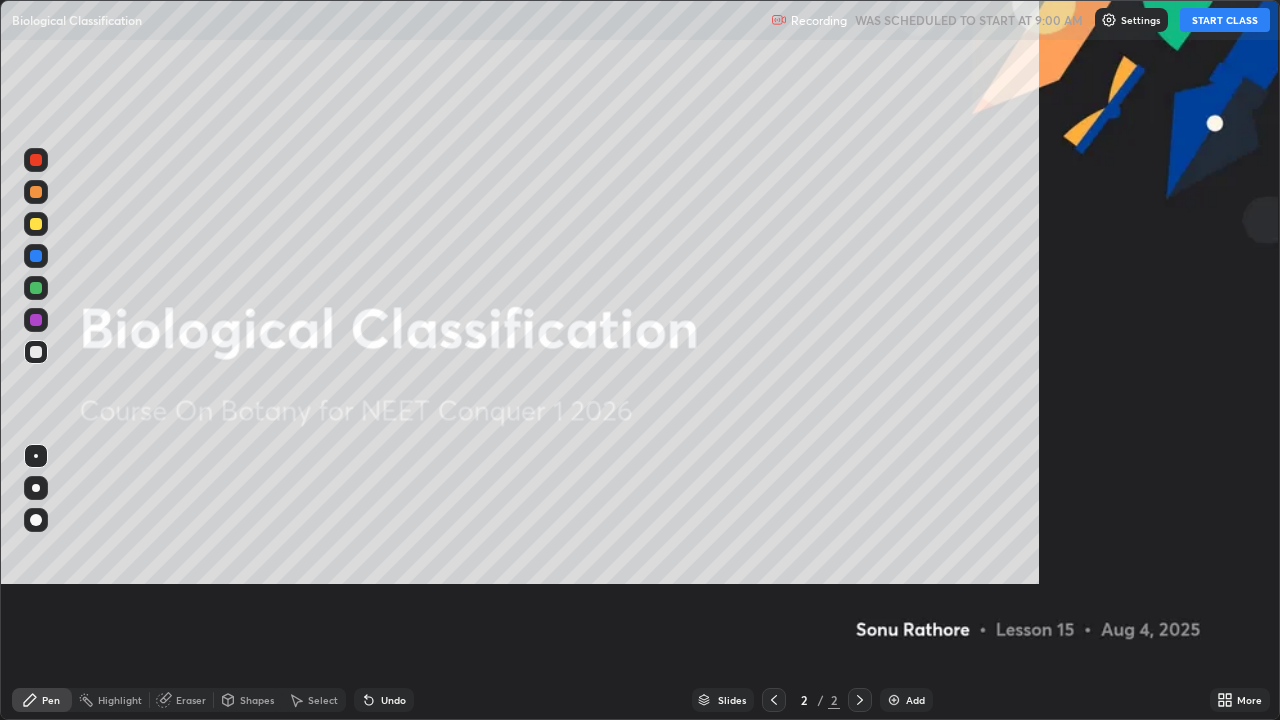 scroll, scrollTop: 99280, scrollLeft: 98720, axis: both 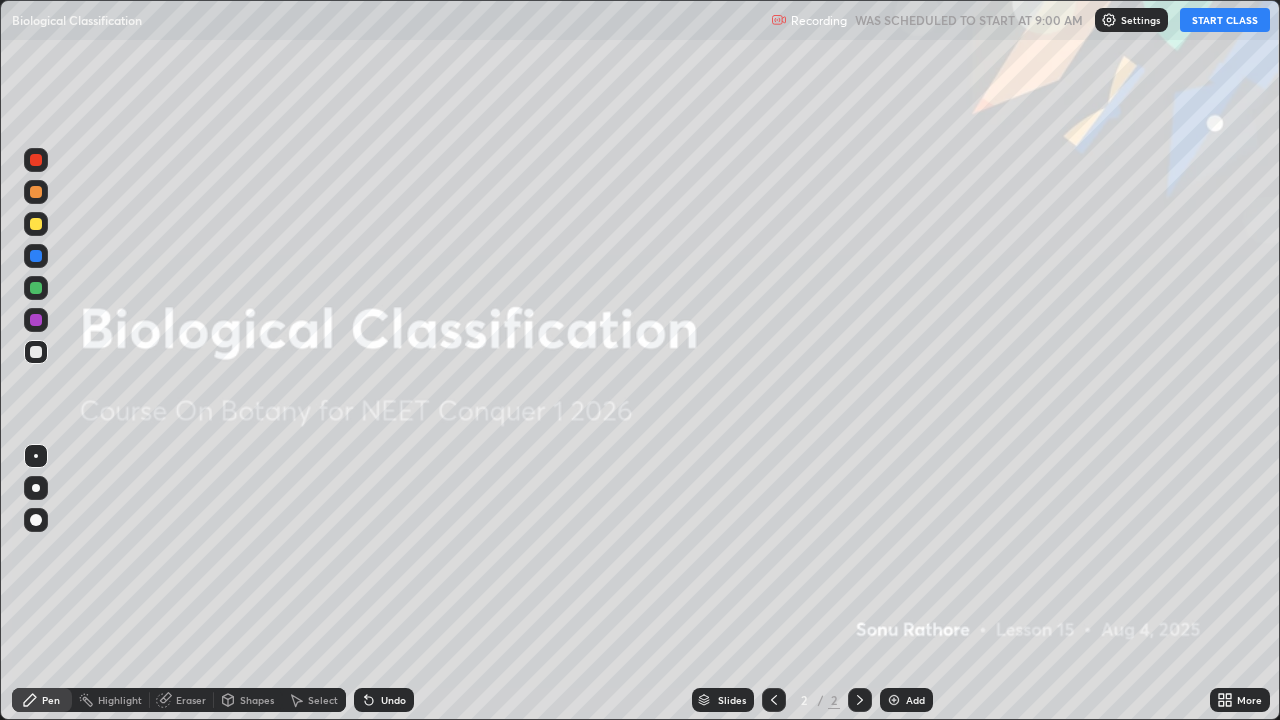 click on "START CLASS" at bounding box center (1225, 20) 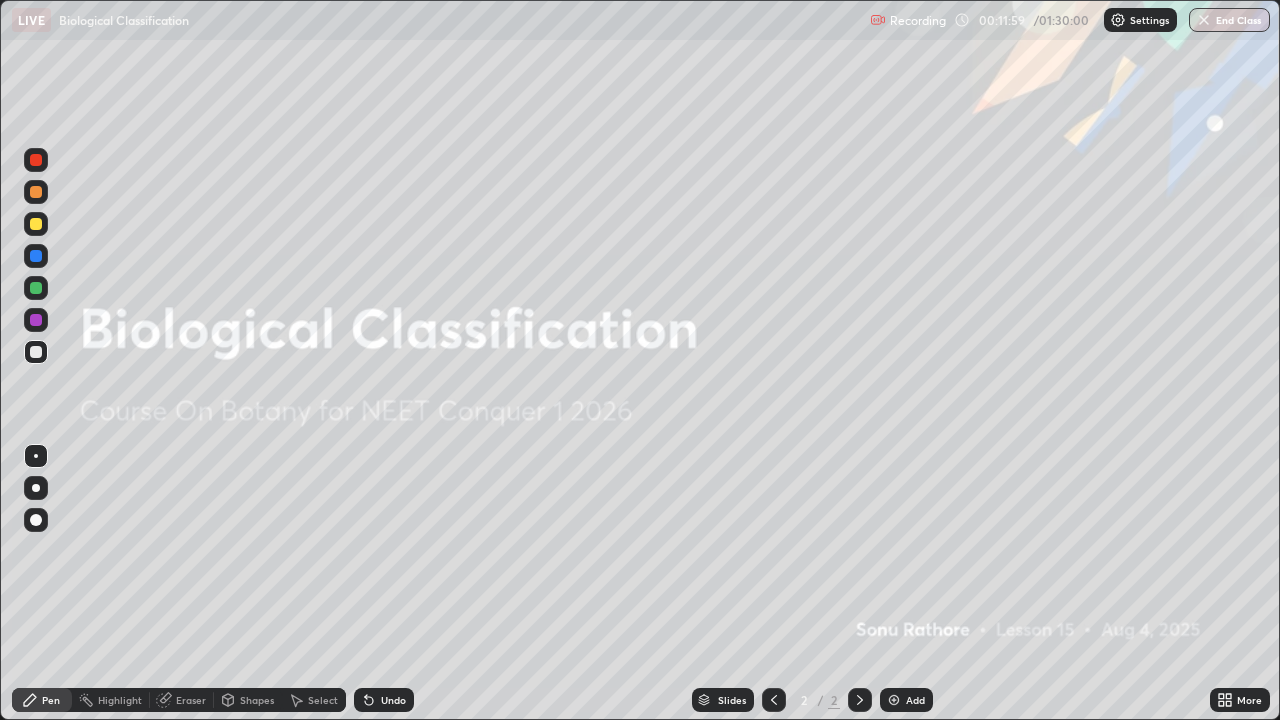 click on "Add" at bounding box center [906, 700] 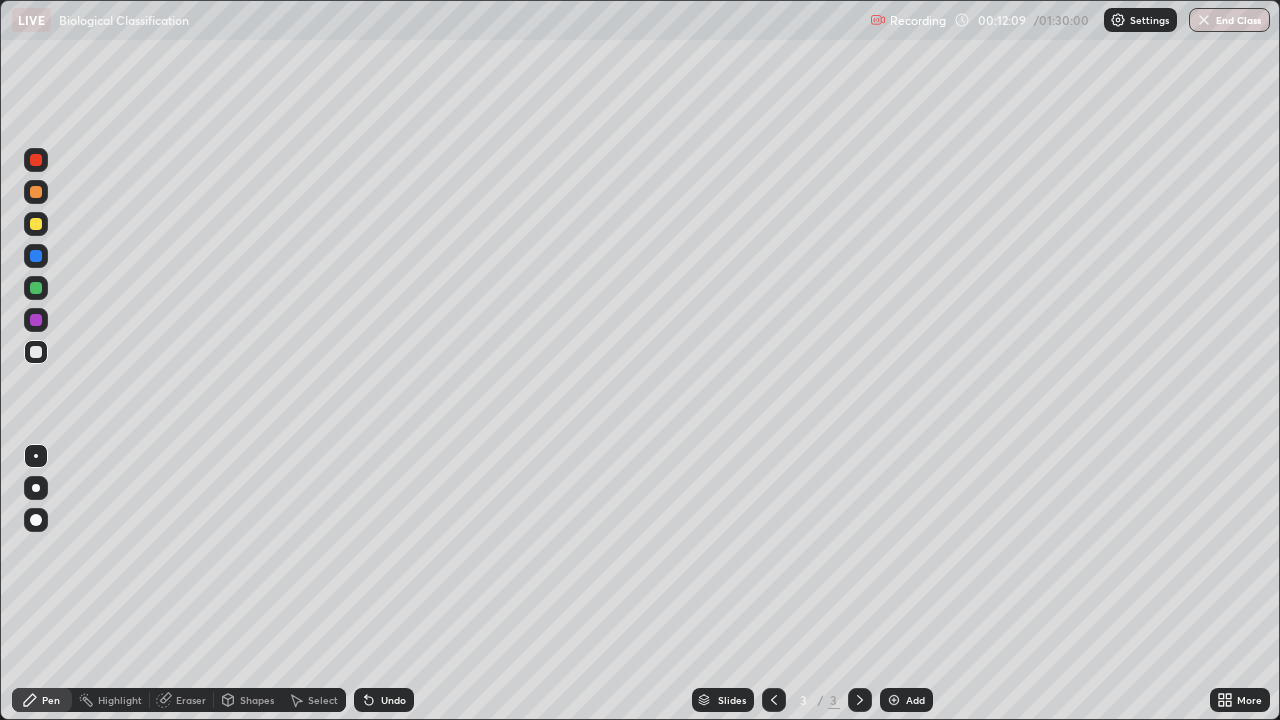 click at bounding box center [36, 224] 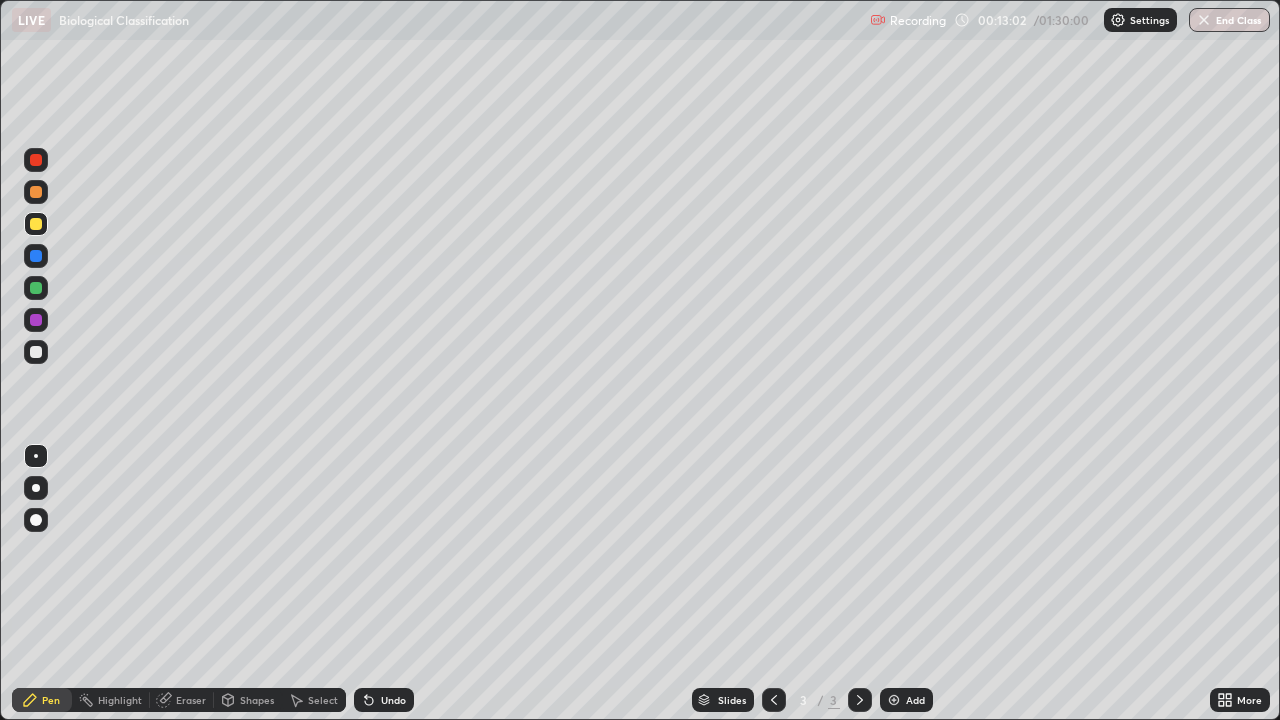 click at bounding box center (36, 352) 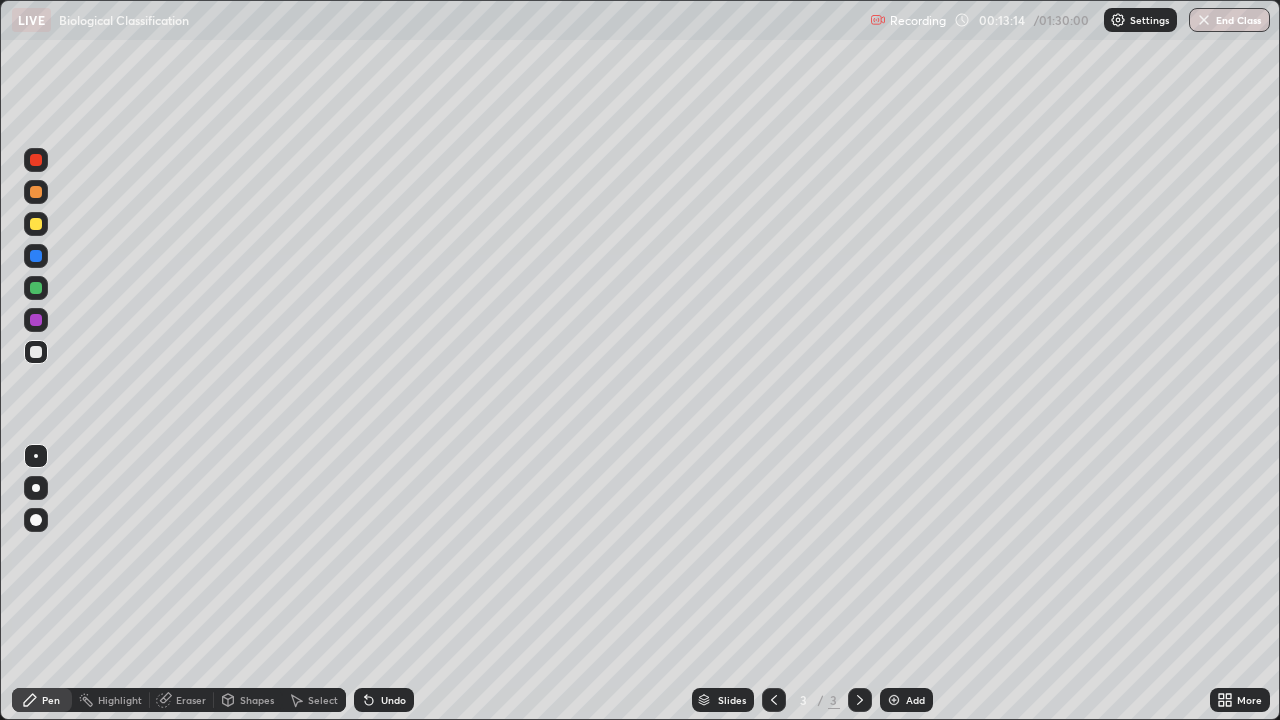click at bounding box center [36, 352] 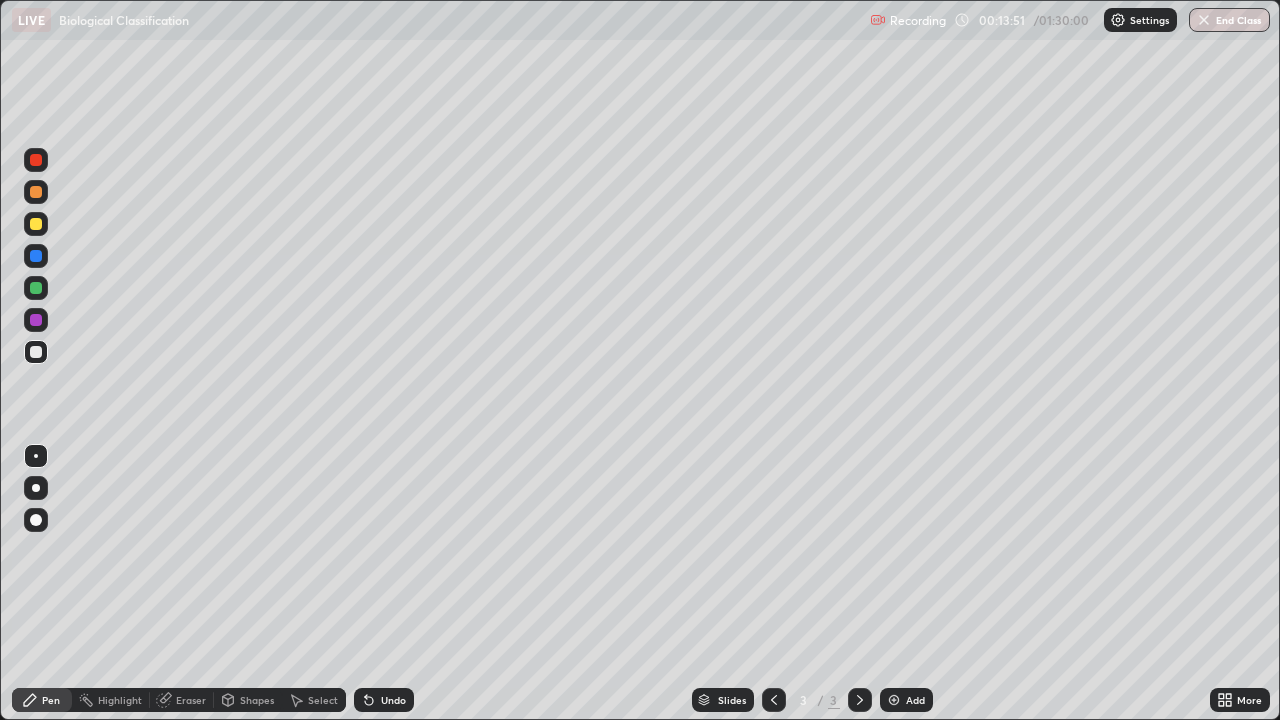 click at bounding box center (36, 352) 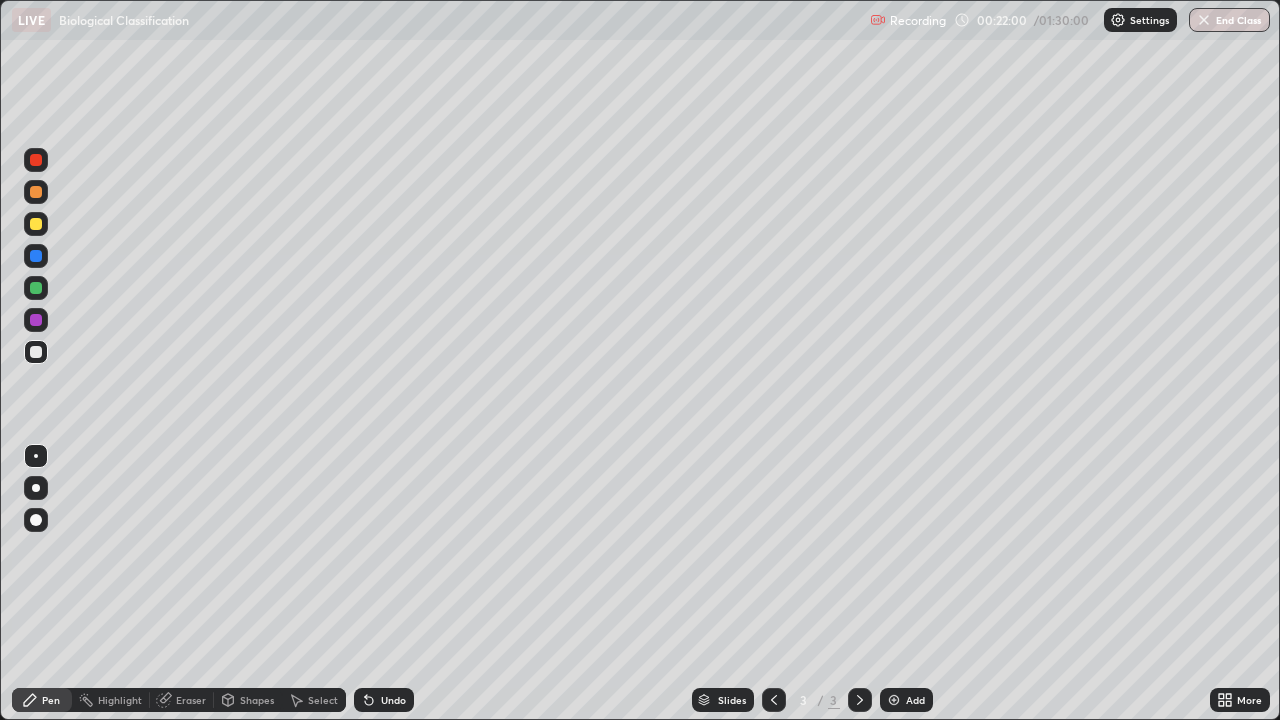 click on "Add" at bounding box center (906, 700) 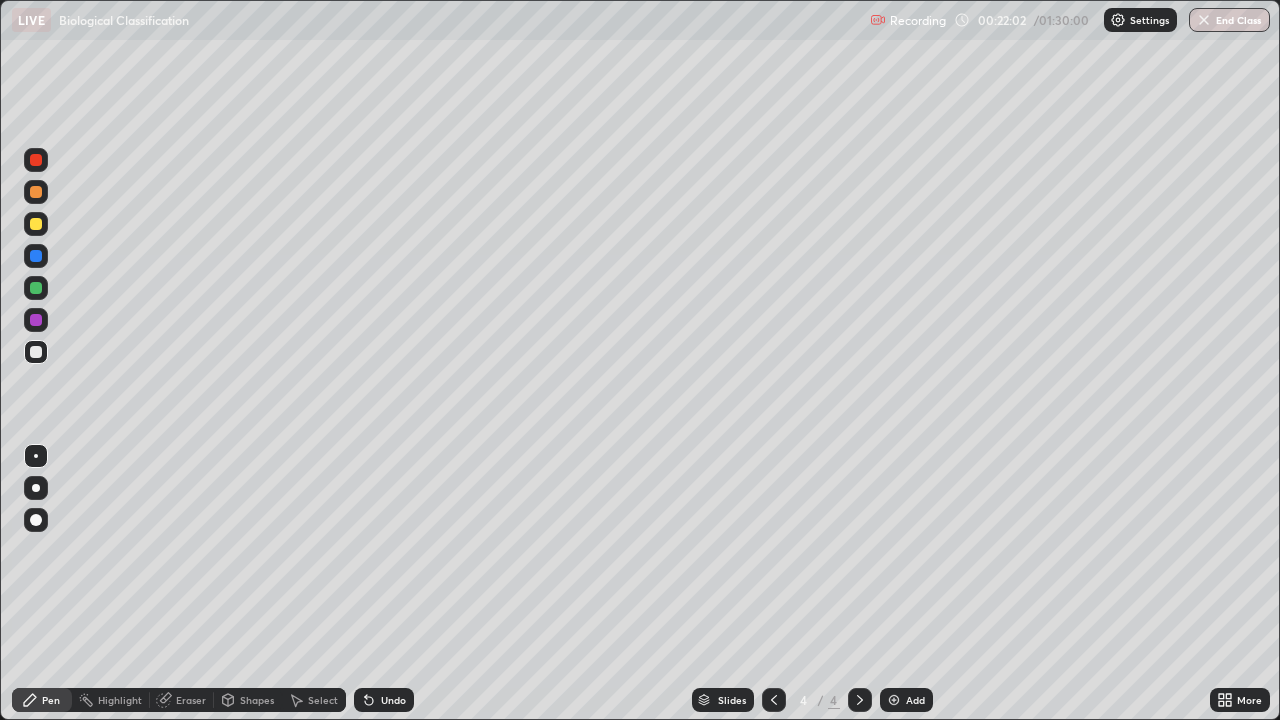 click at bounding box center (36, 224) 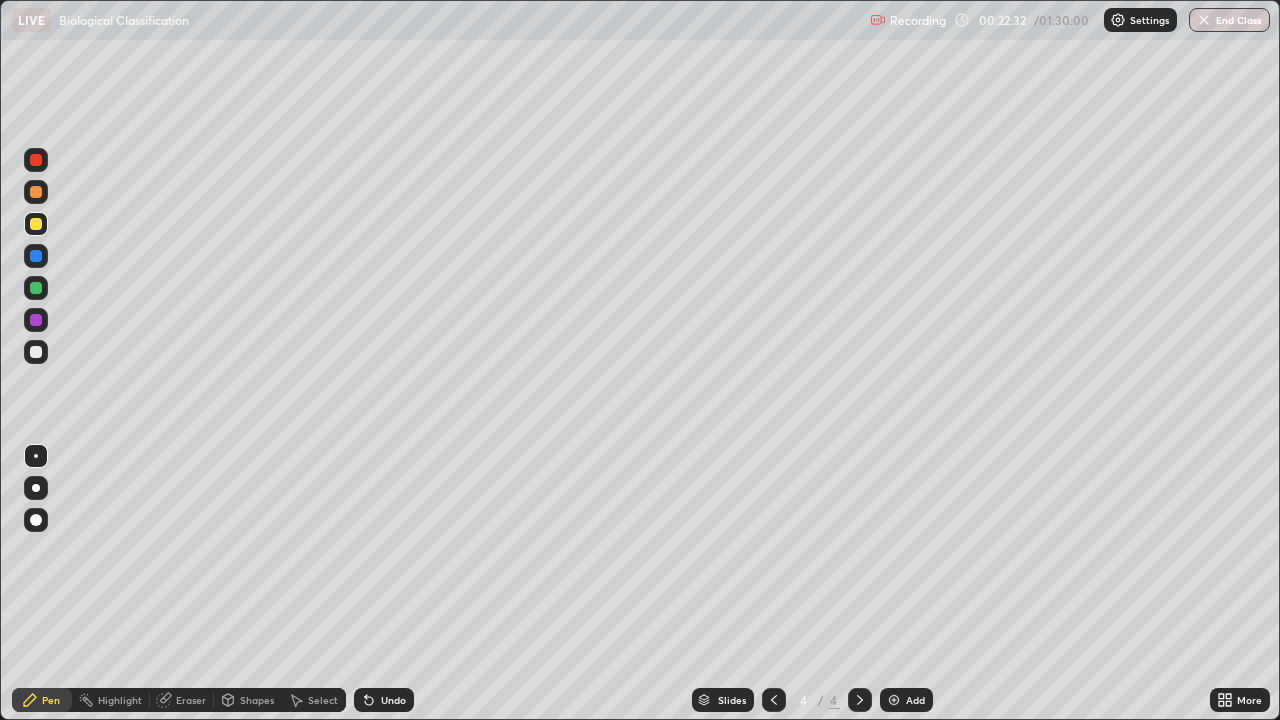 click at bounding box center [36, 352] 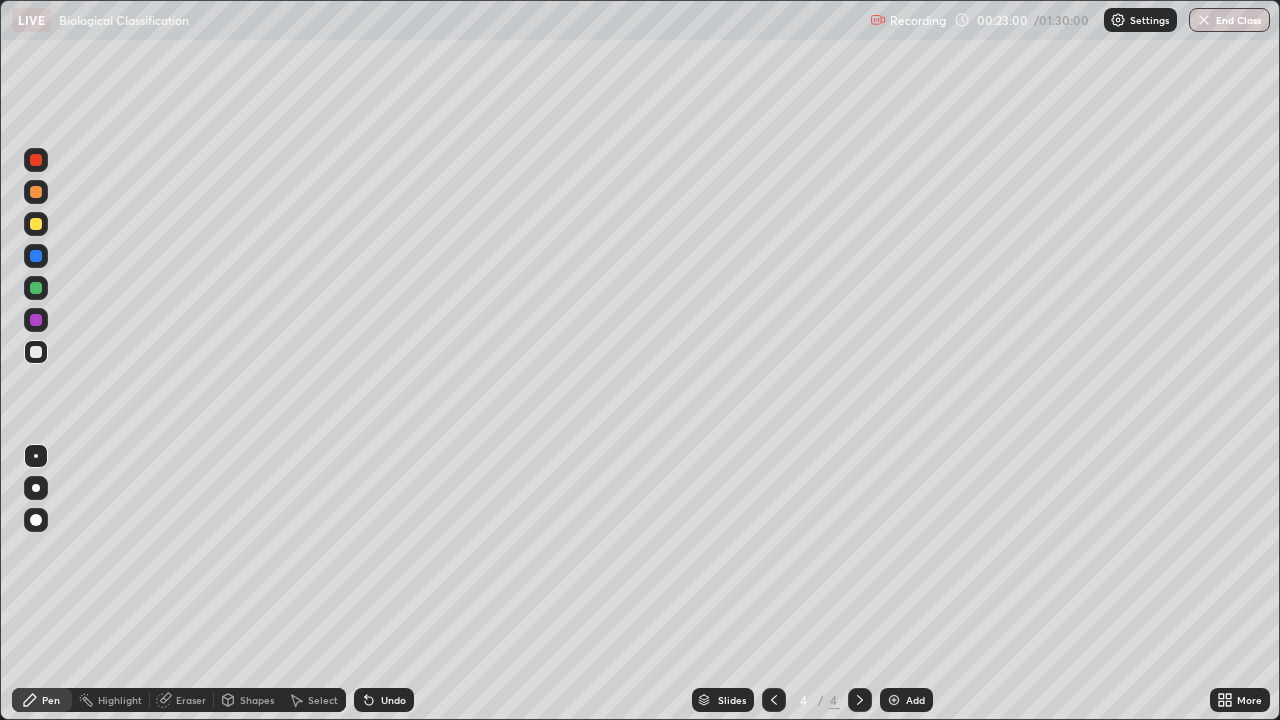click on "Eraser" at bounding box center (191, 700) 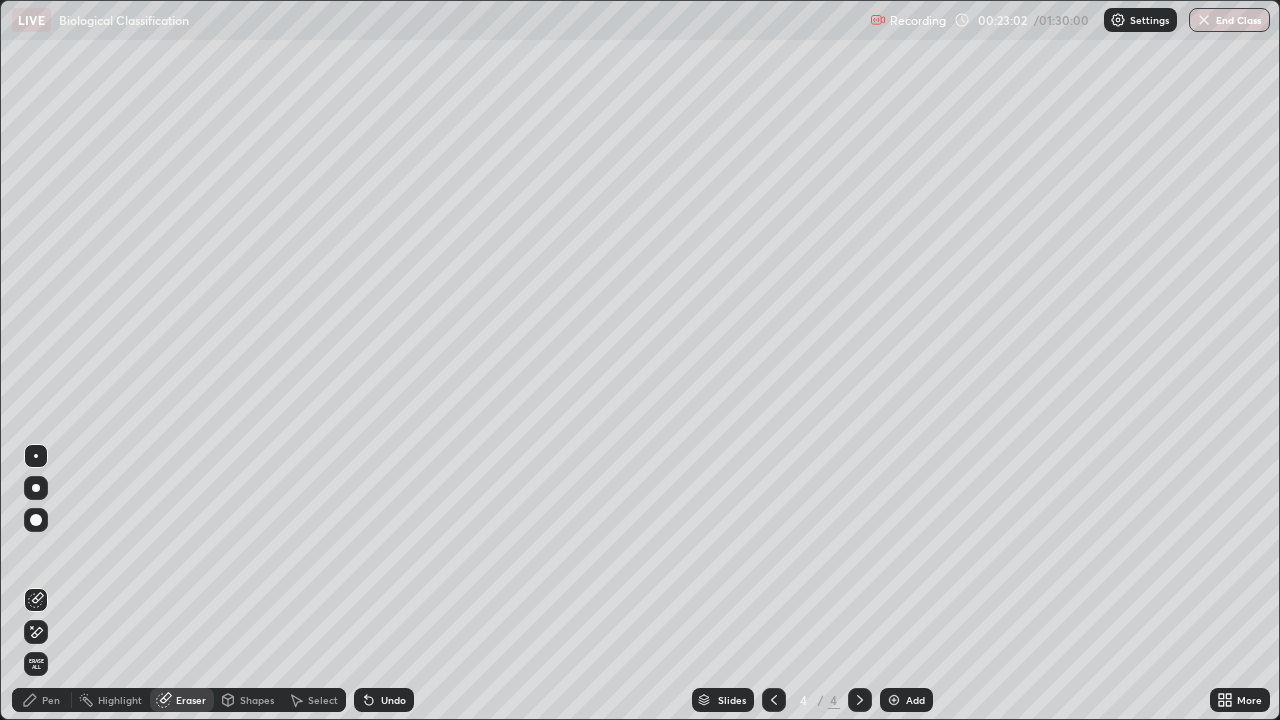 click on "Pen" at bounding box center (51, 700) 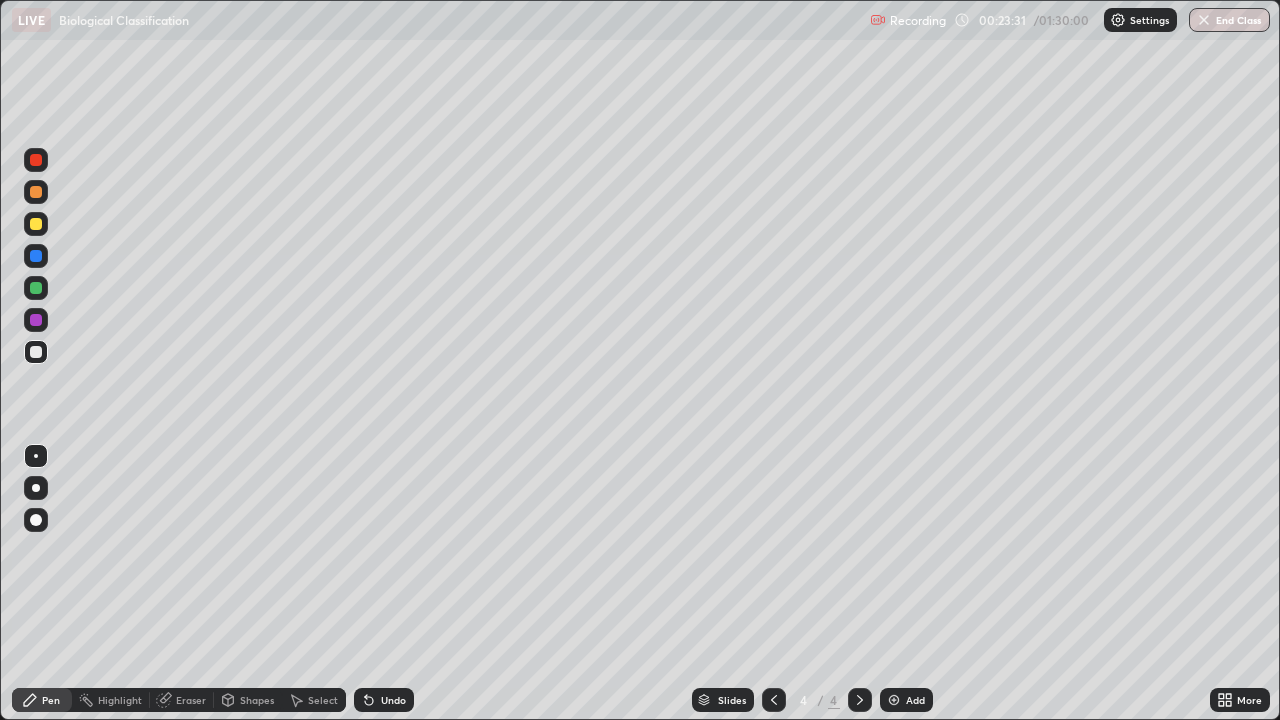 click at bounding box center [36, 352] 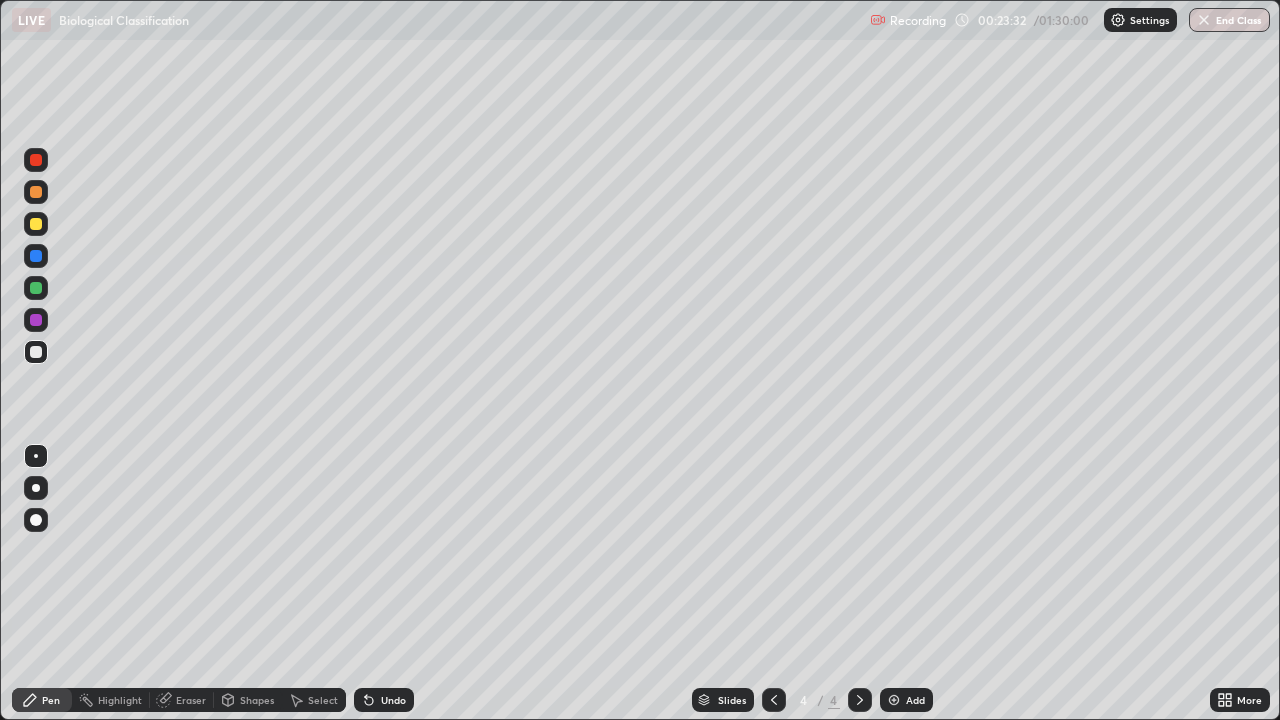 click at bounding box center (36, 224) 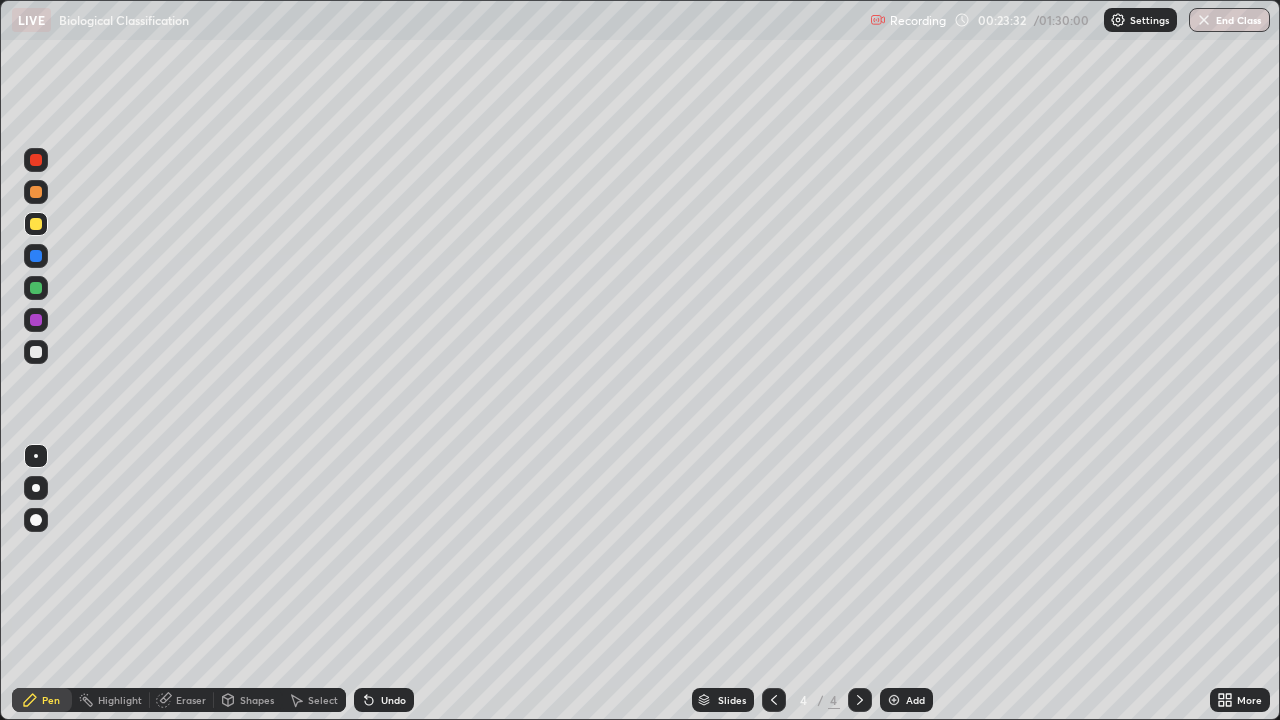 click at bounding box center (36, 192) 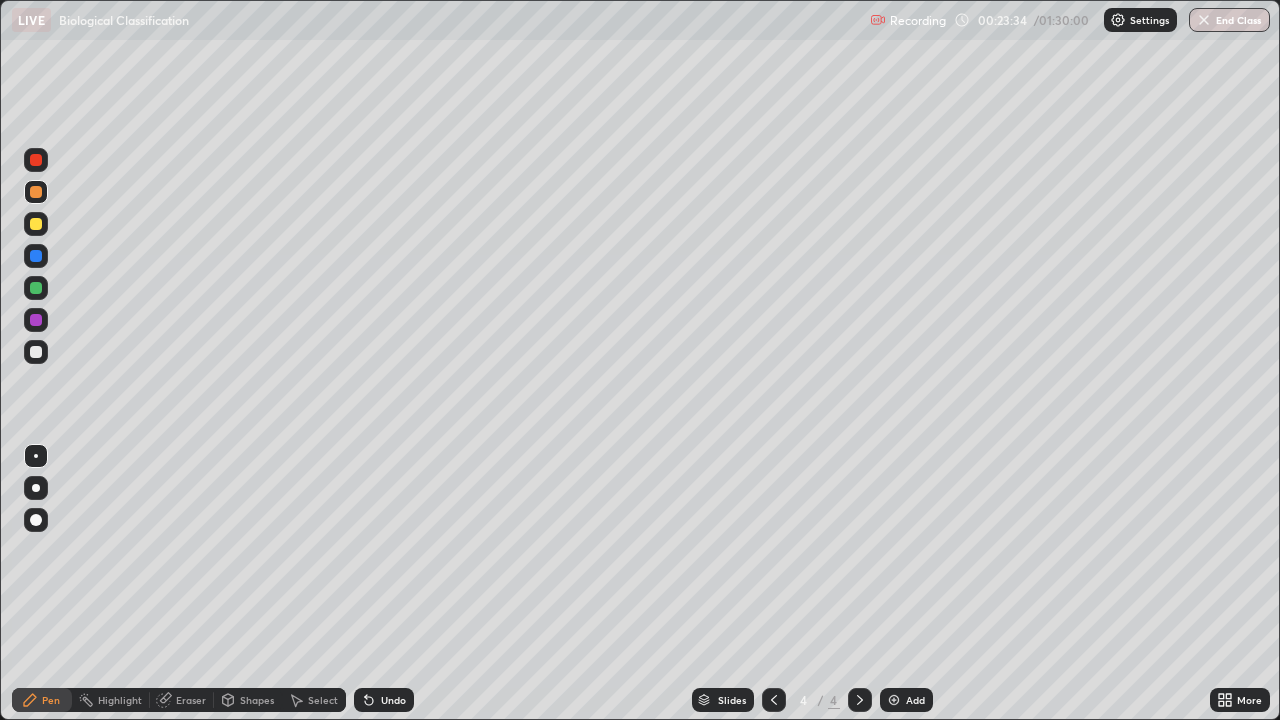 click at bounding box center [36, 288] 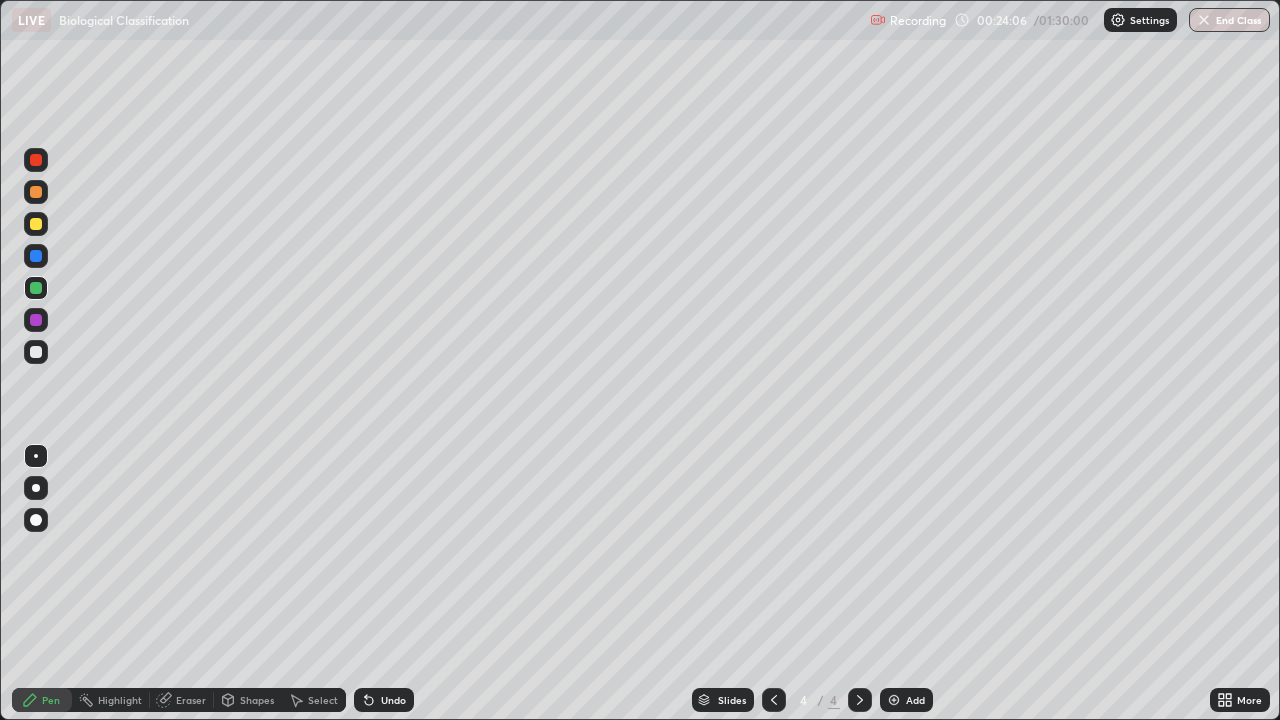 click at bounding box center (36, 352) 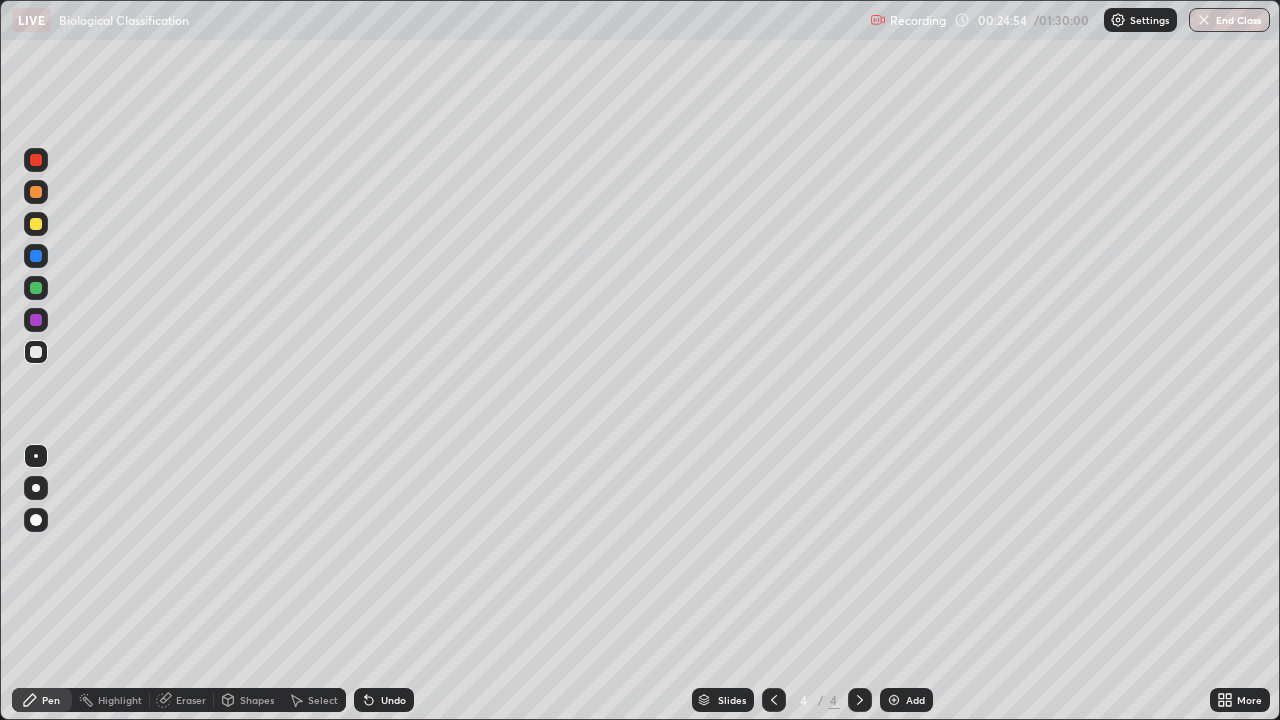 click on "Eraser" at bounding box center (182, 700) 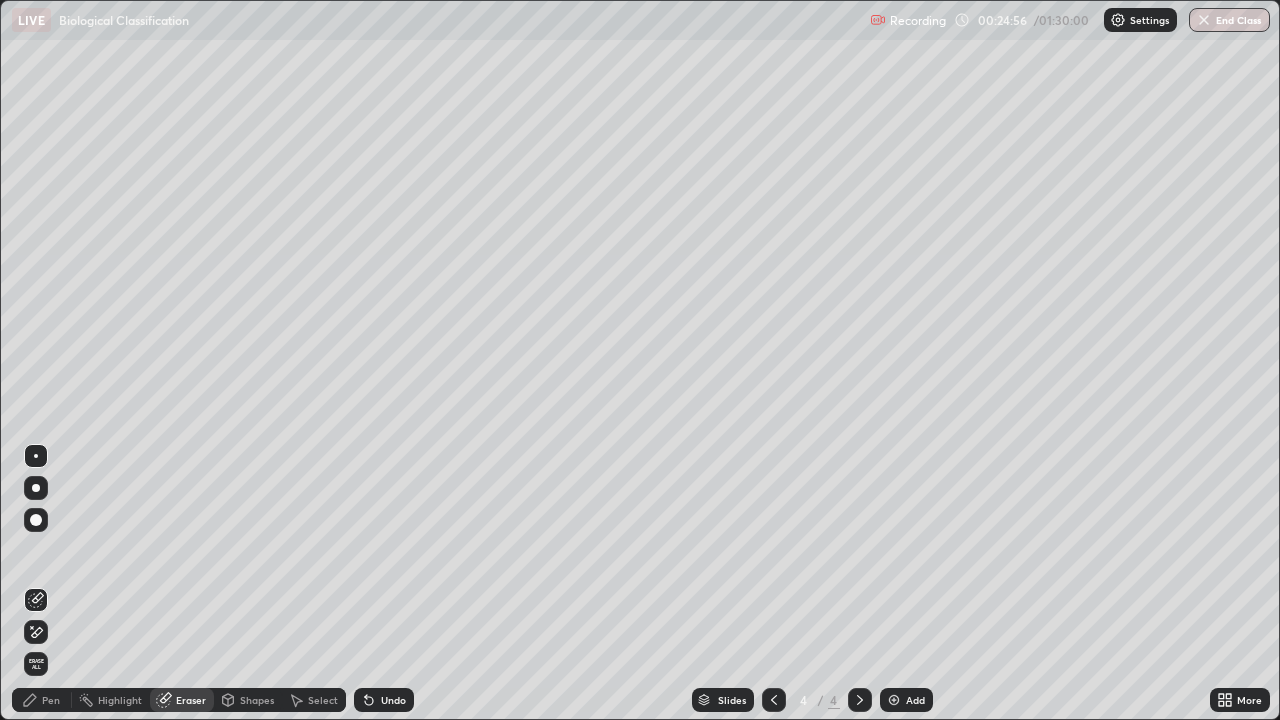 click on "Pen" at bounding box center (51, 700) 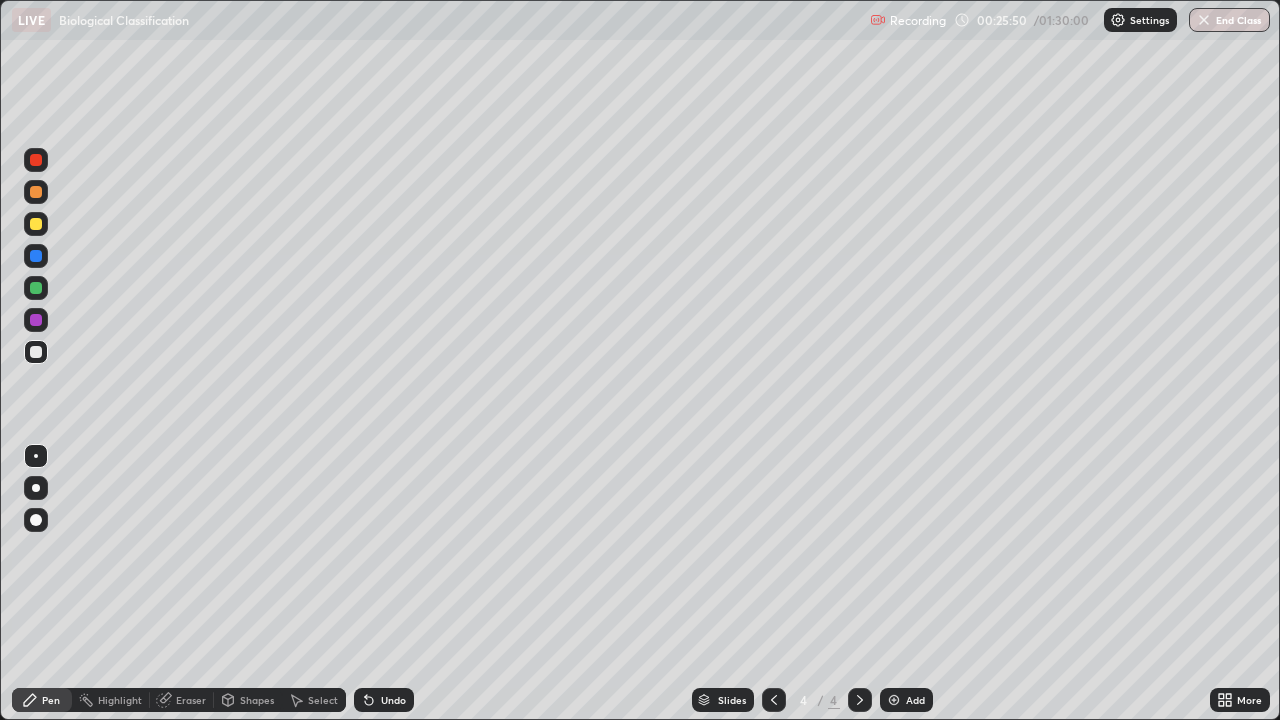 click at bounding box center (36, 288) 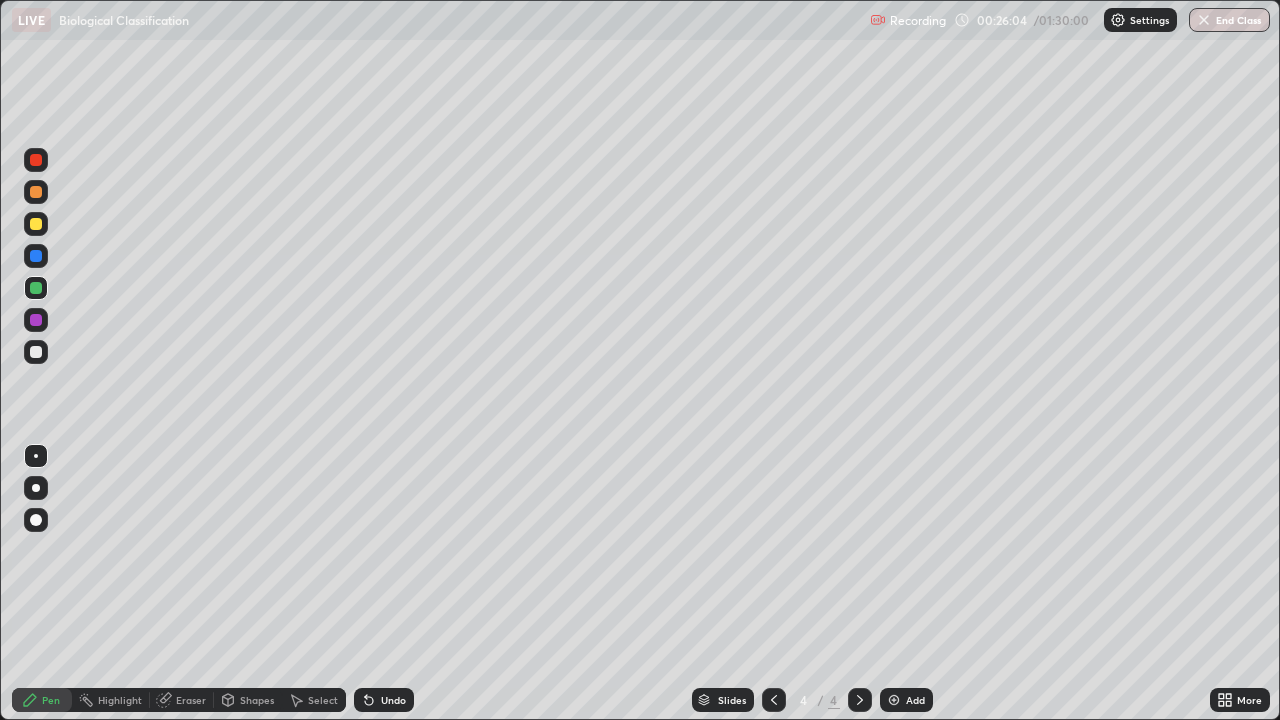click on "Eraser" at bounding box center [182, 700] 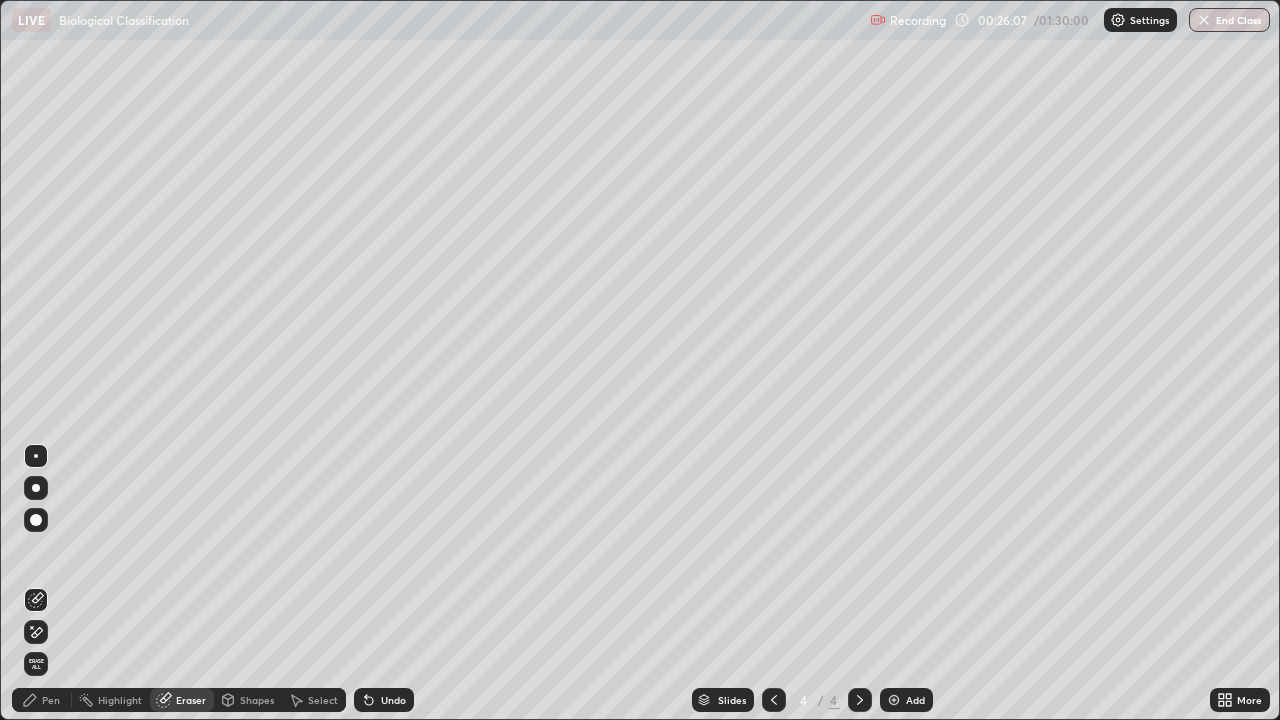click on "Pen" at bounding box center [42, 700] 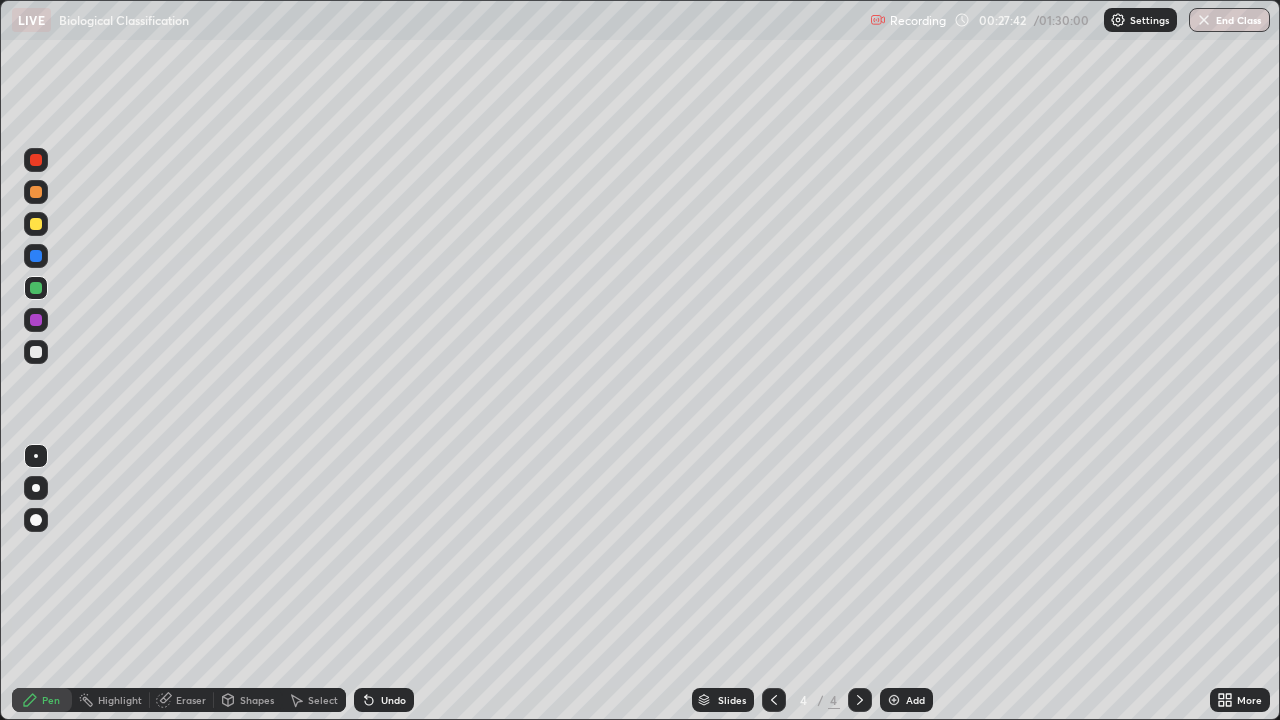 click 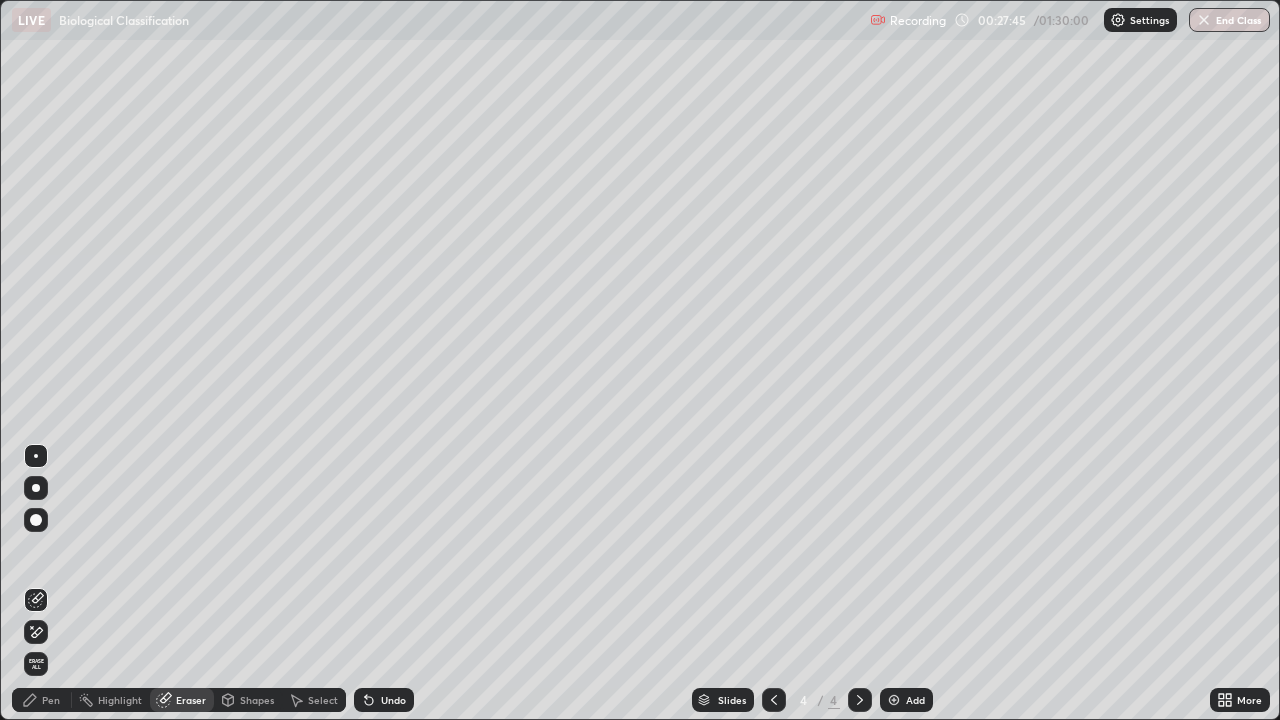 click on "Pen" at bounding box center [51, 700] 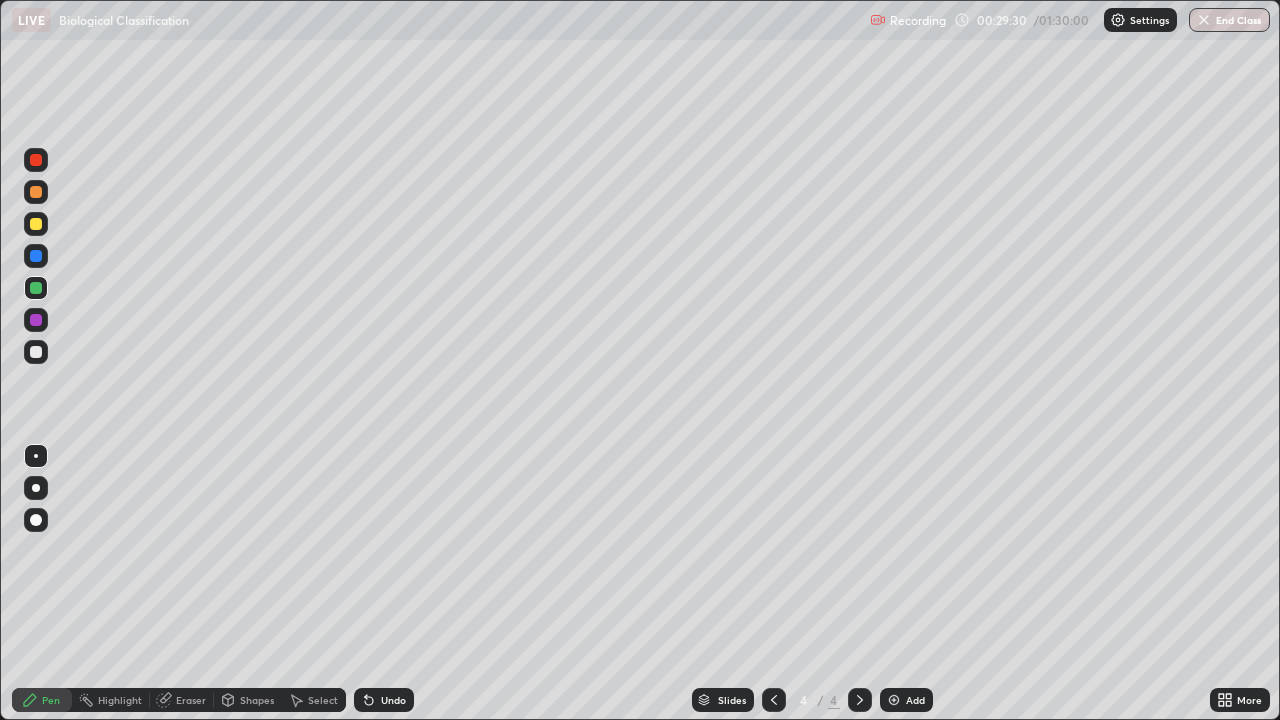 click at bounding box center (36, 352) 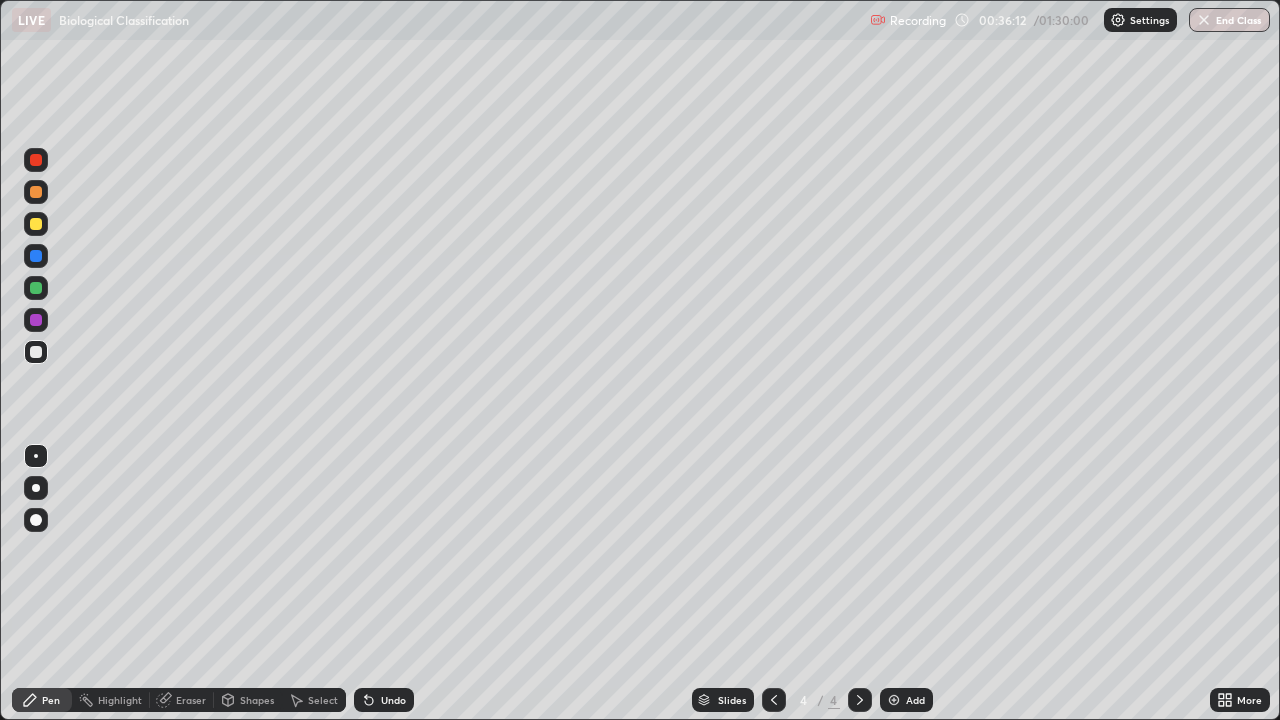 click on "Add" at bounding box center [915, 700] 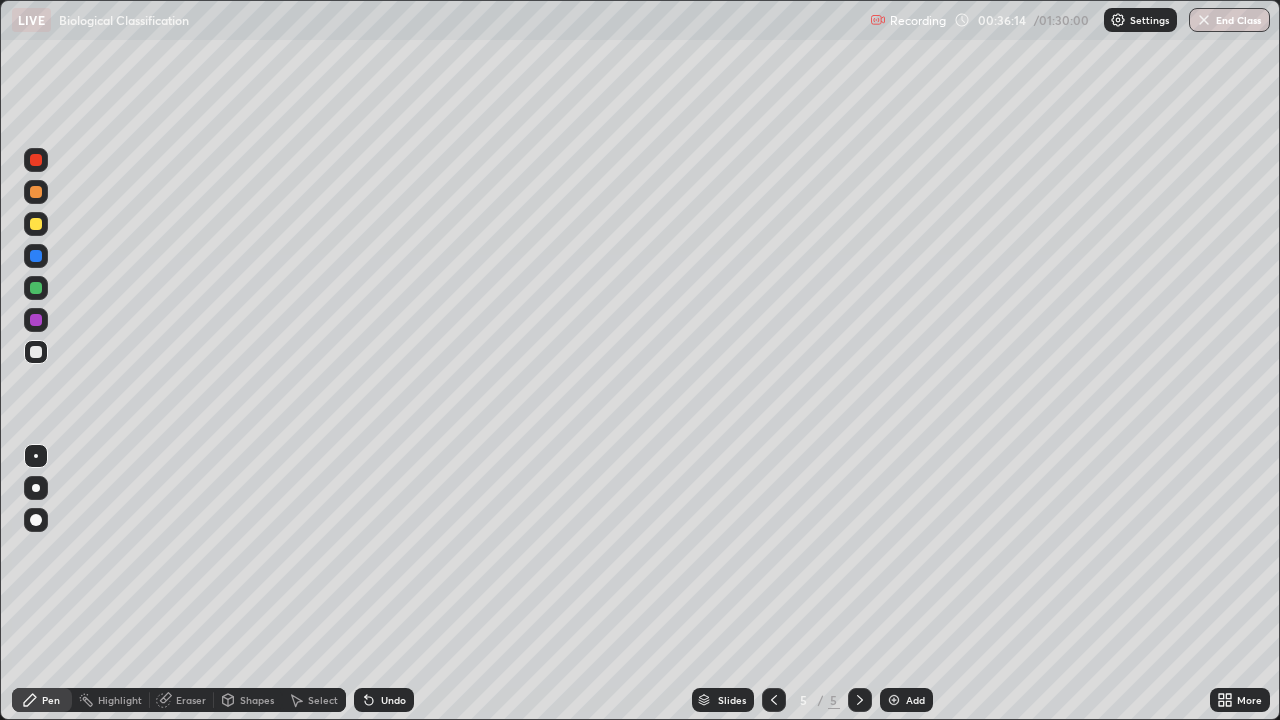 click at bounding box center (36, 224) 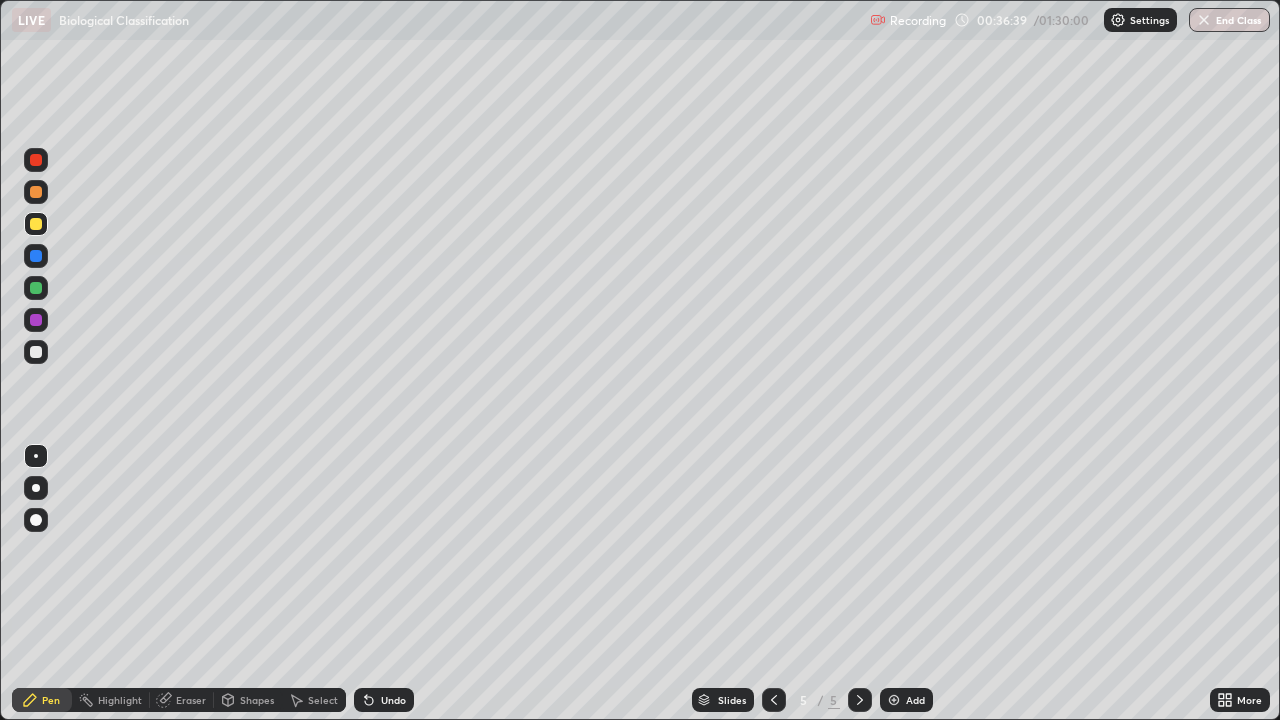 click at bounding box center [36, 352] 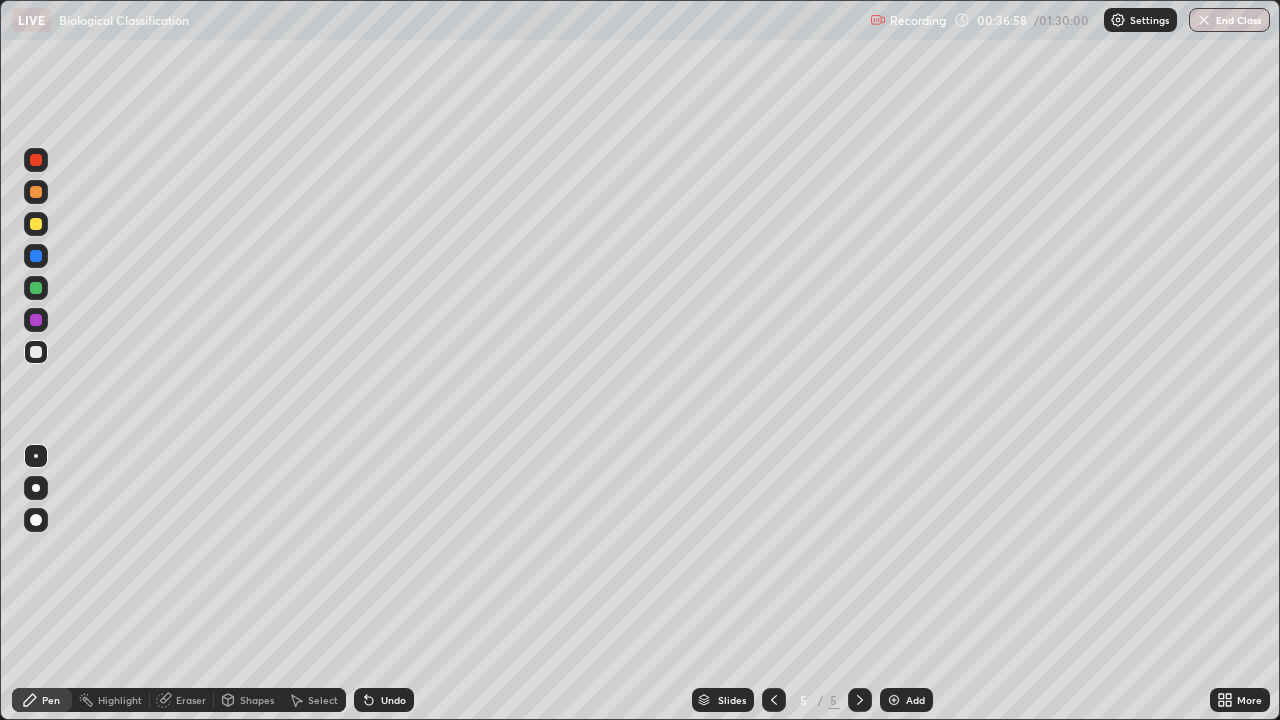 click on "Eraser" at bounding box center [191, 700] 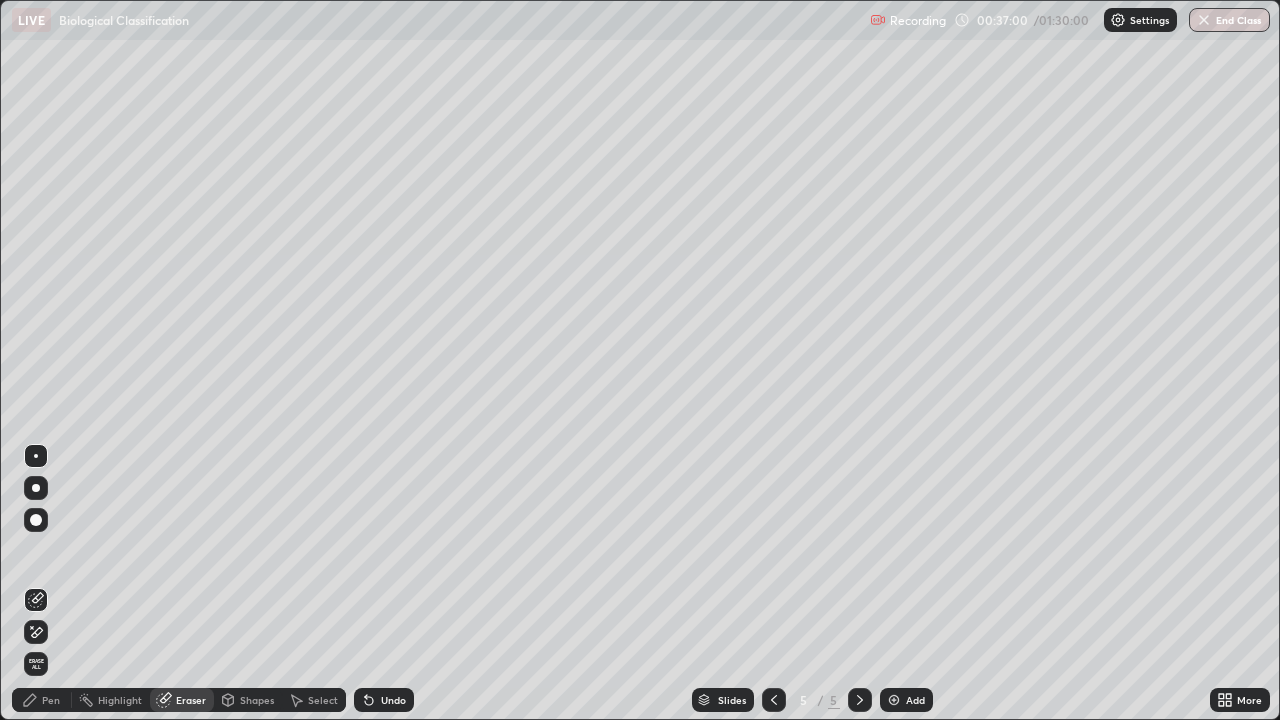 click on "Pen" at bounding box center (51, 700) 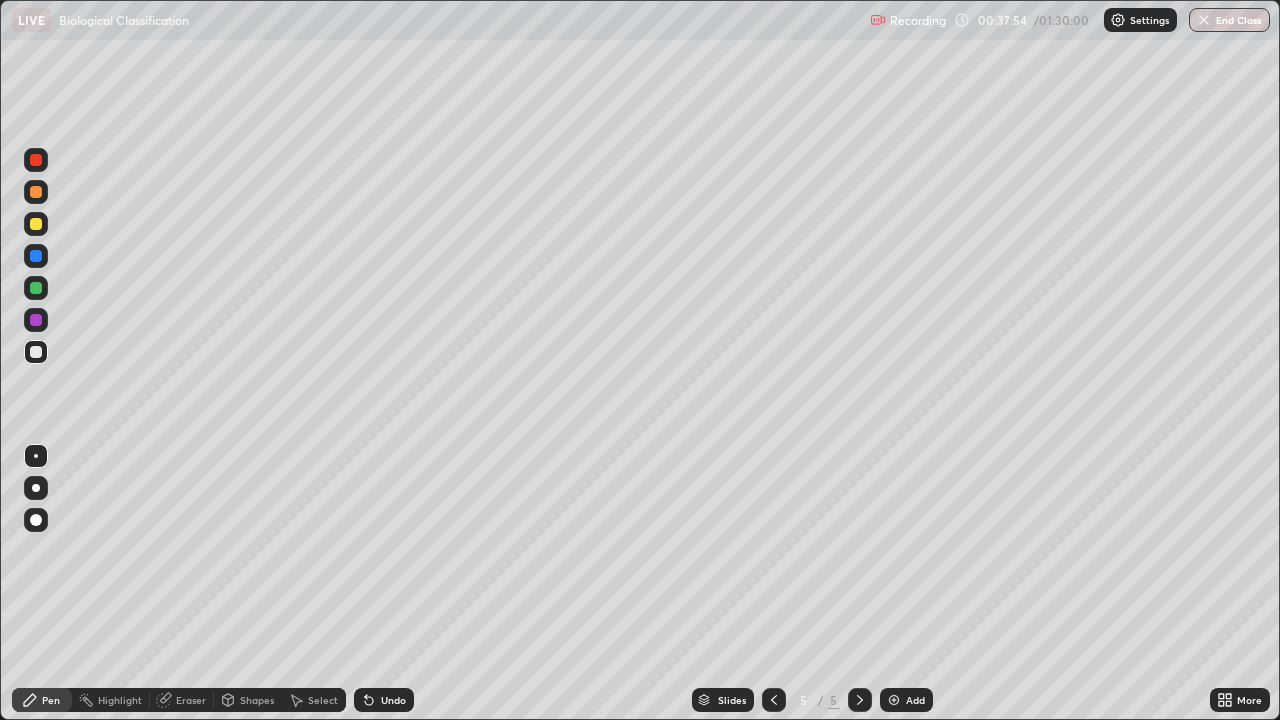 click at bounding box center (36, 352) 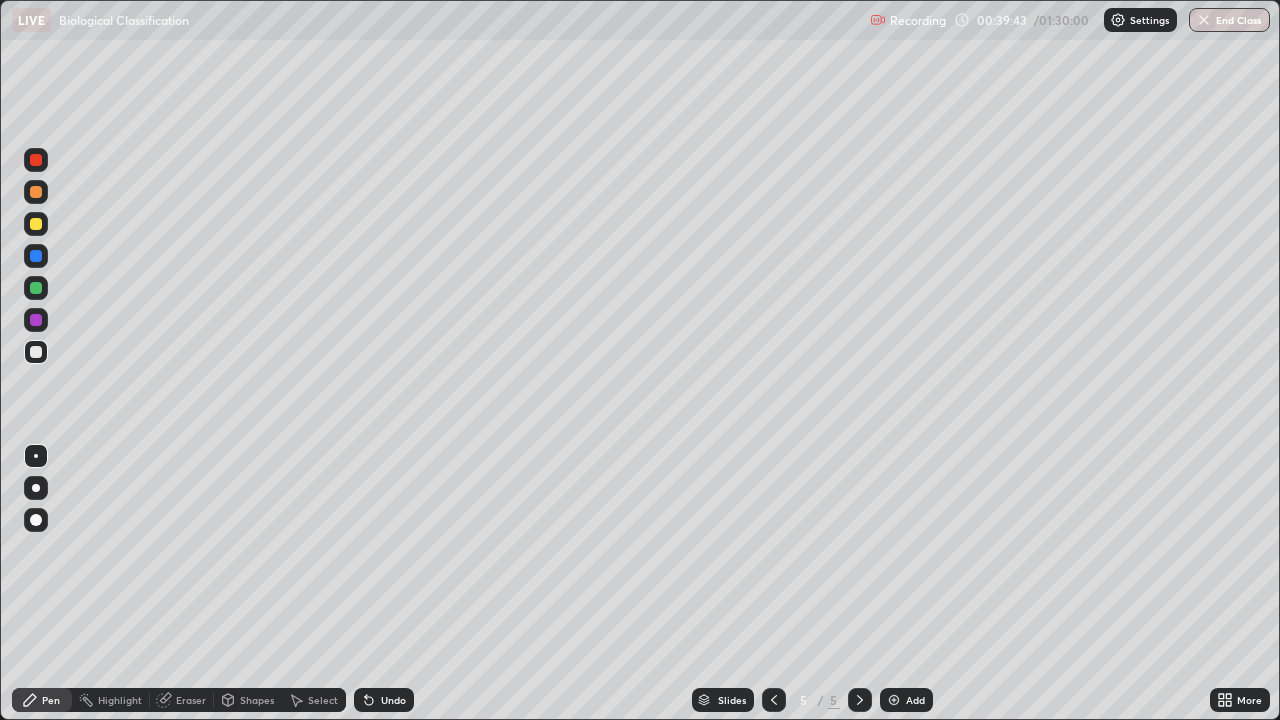 click 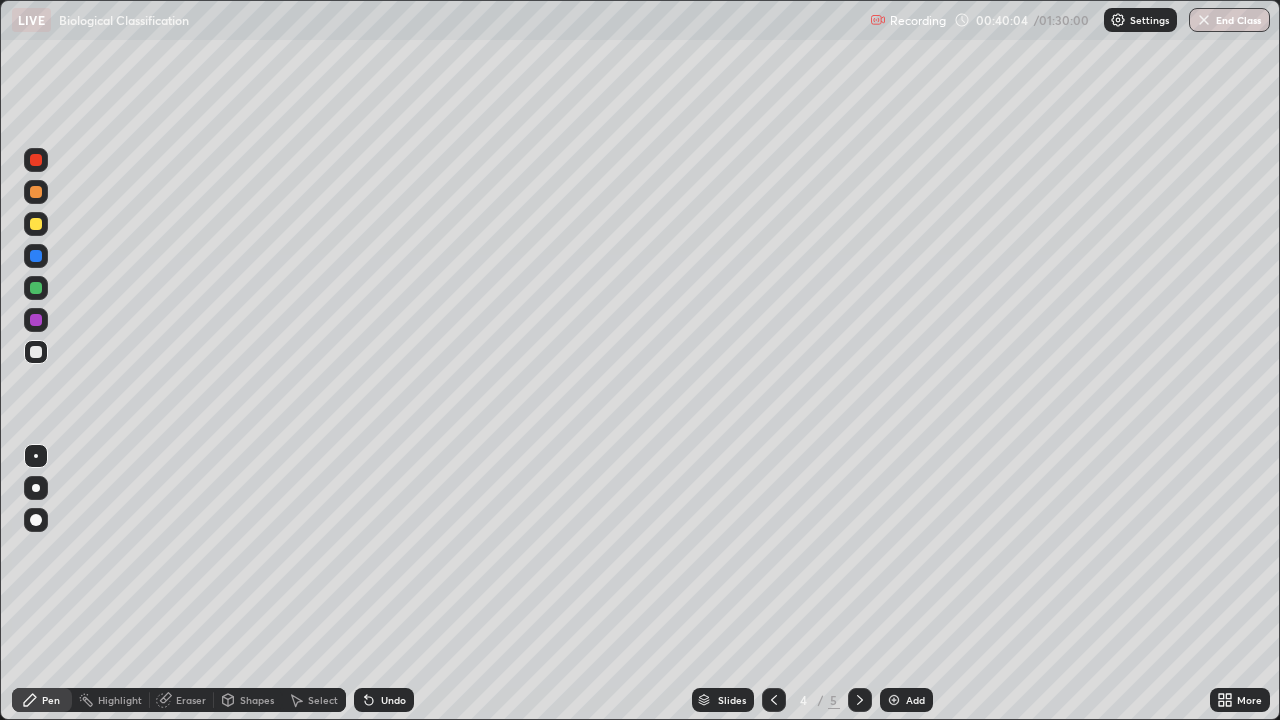 click 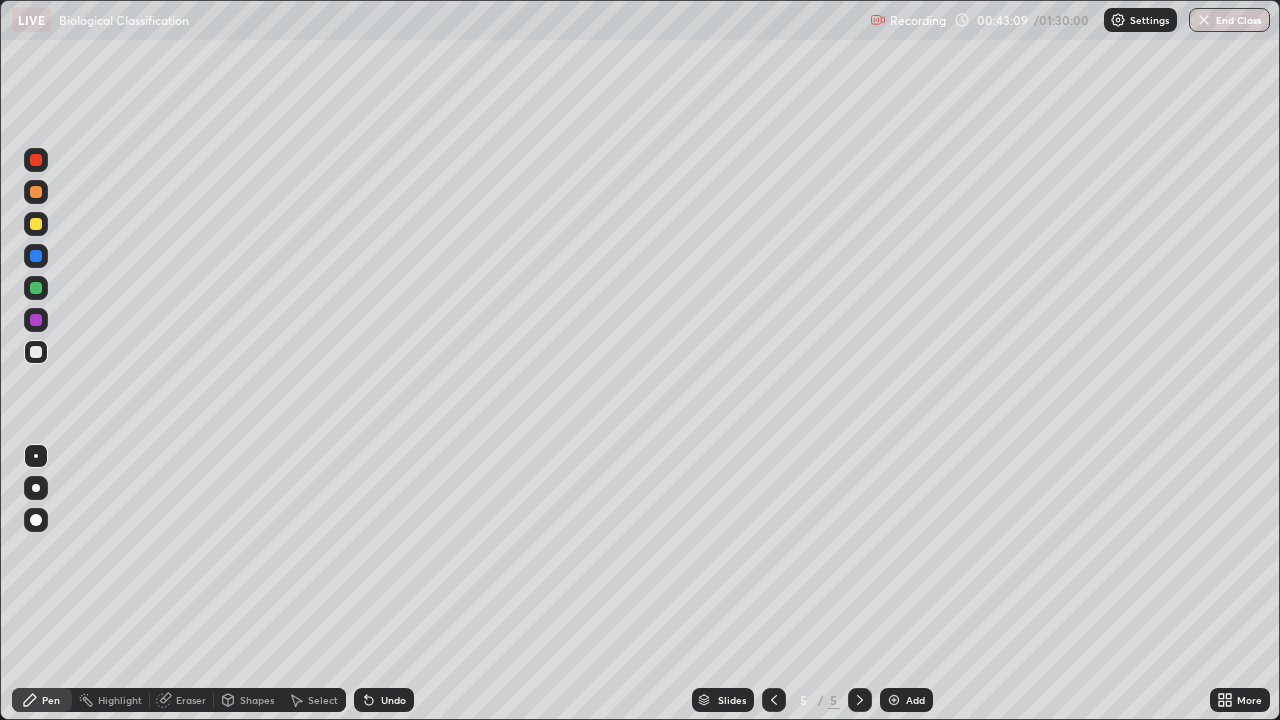 click on "More" at bounding box center [1240, 700] 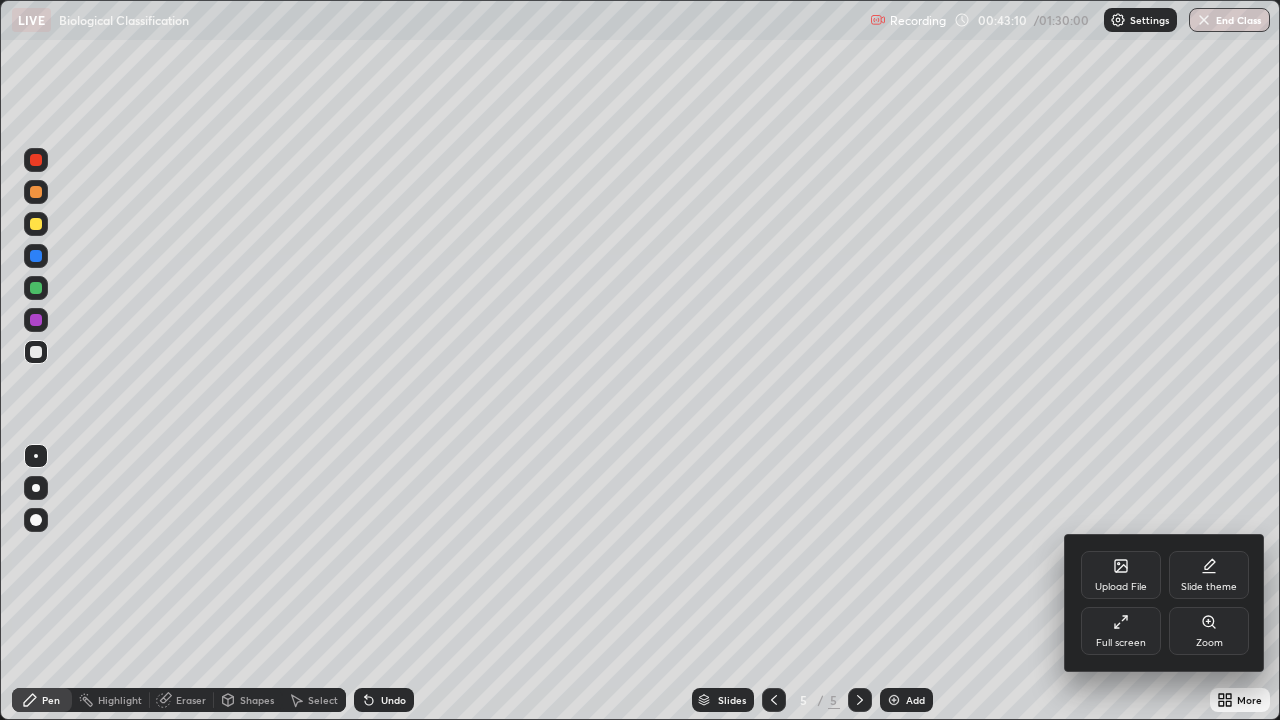 click on "Full screen" at bounding box center (1121, 631) 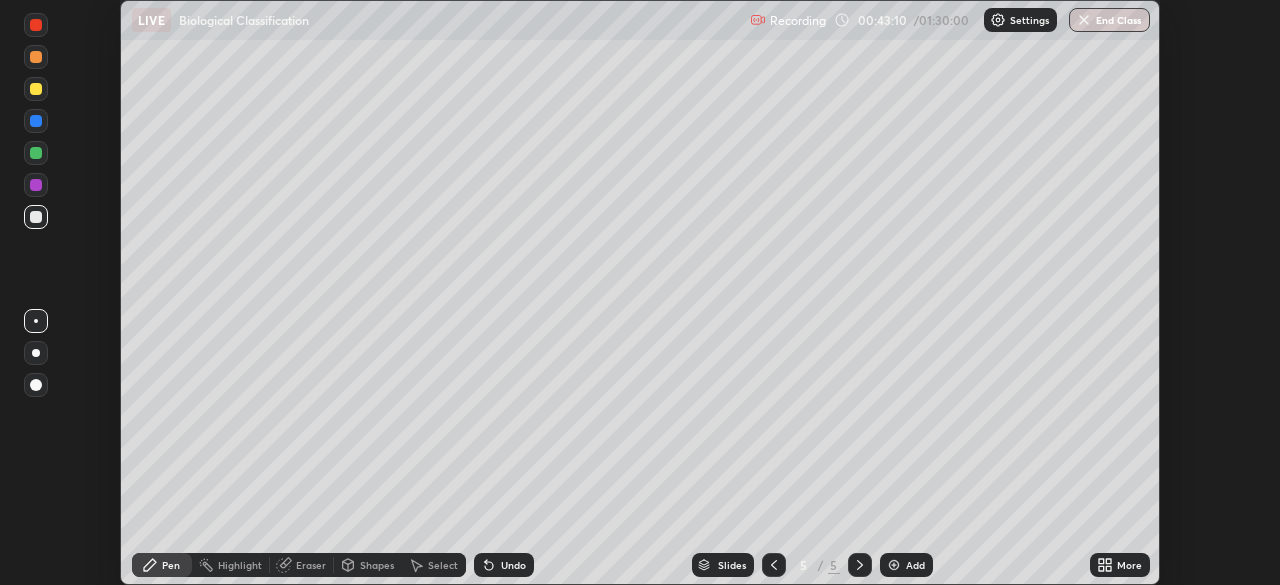 scroll, scrollTop: 585, scrollLeft: 1280, axis: both 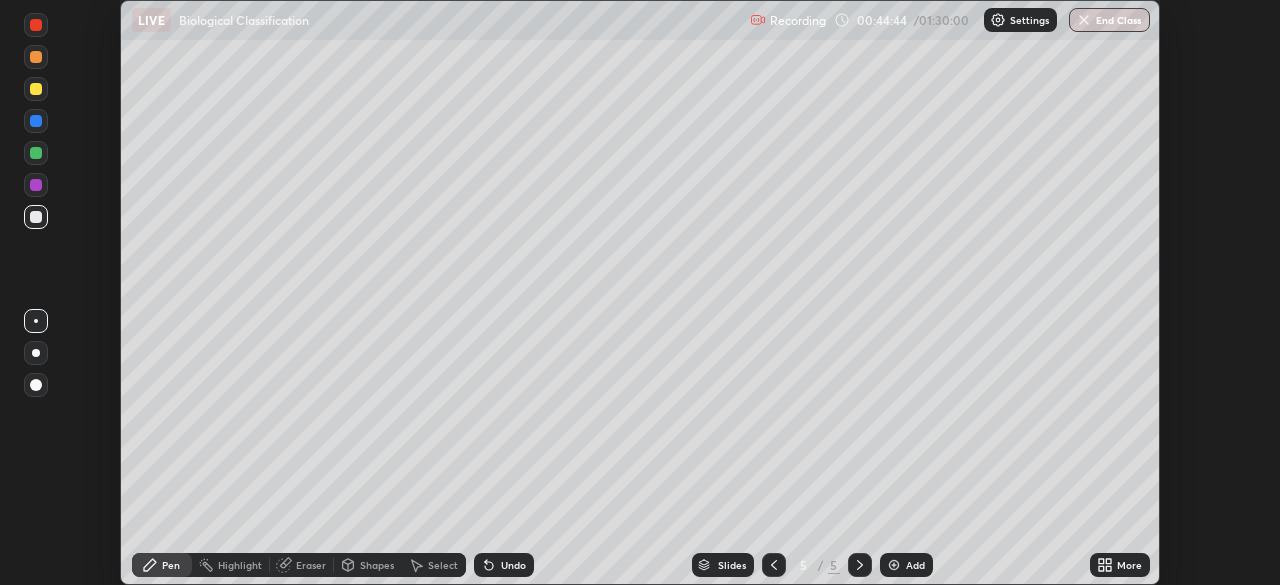 click on "More" at bounding box center [1129, 565] 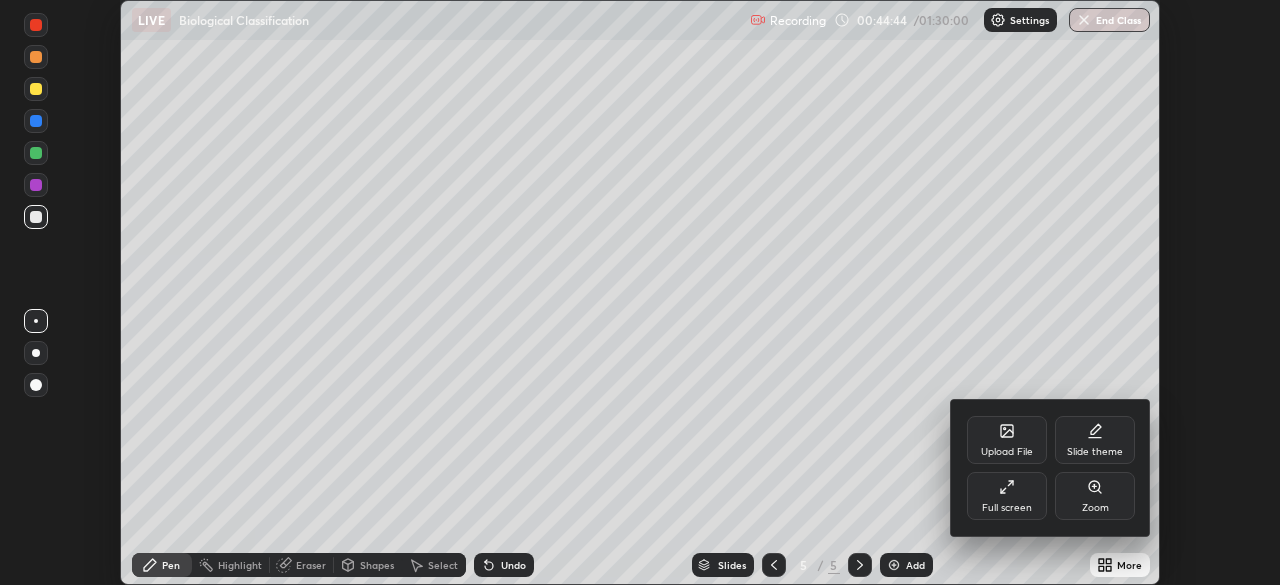 click on "Full screen" at bounding box center (1007, 496) 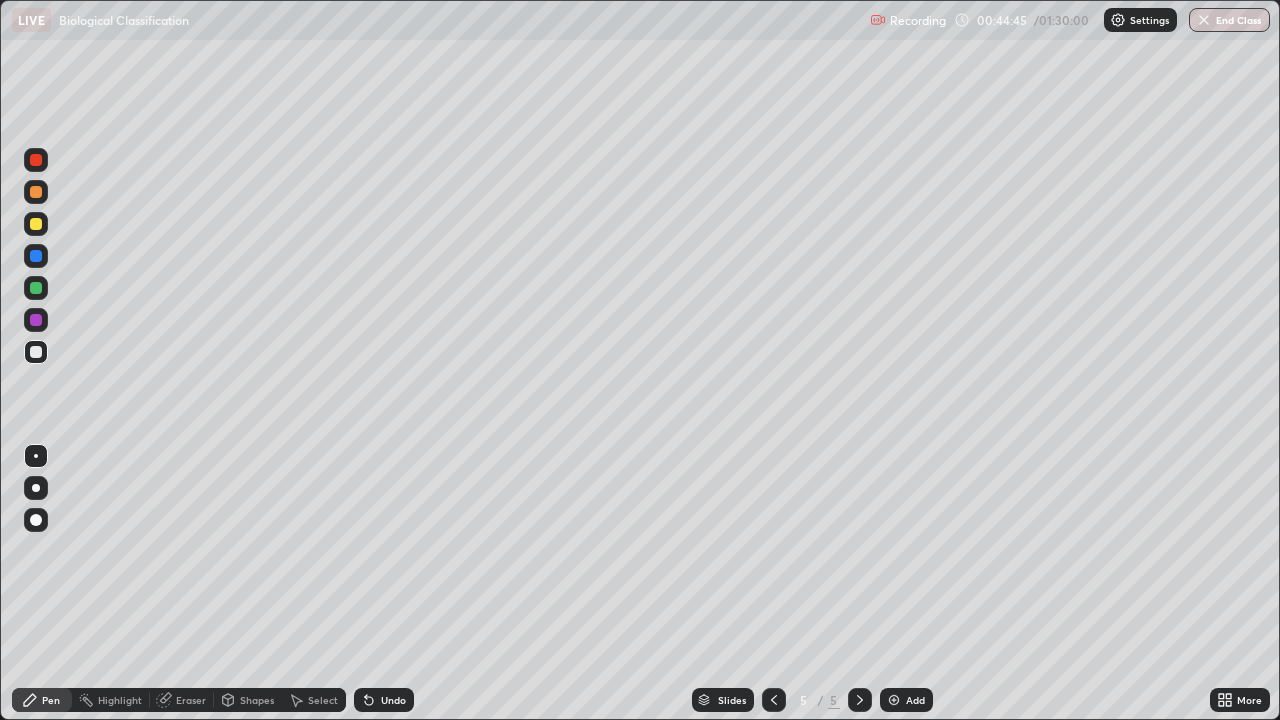 scroll, scrollTop: 99280, scrollLeft: 98720, axis: both 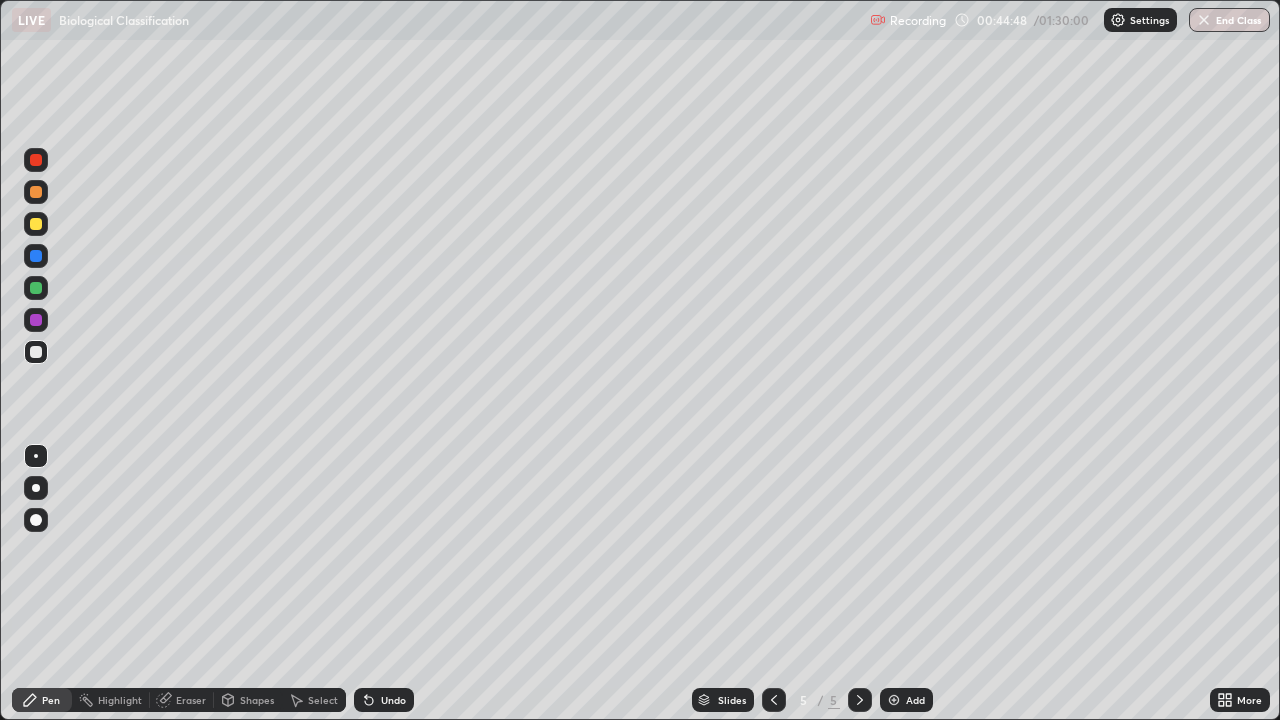 click at bounding box center (36, 160) 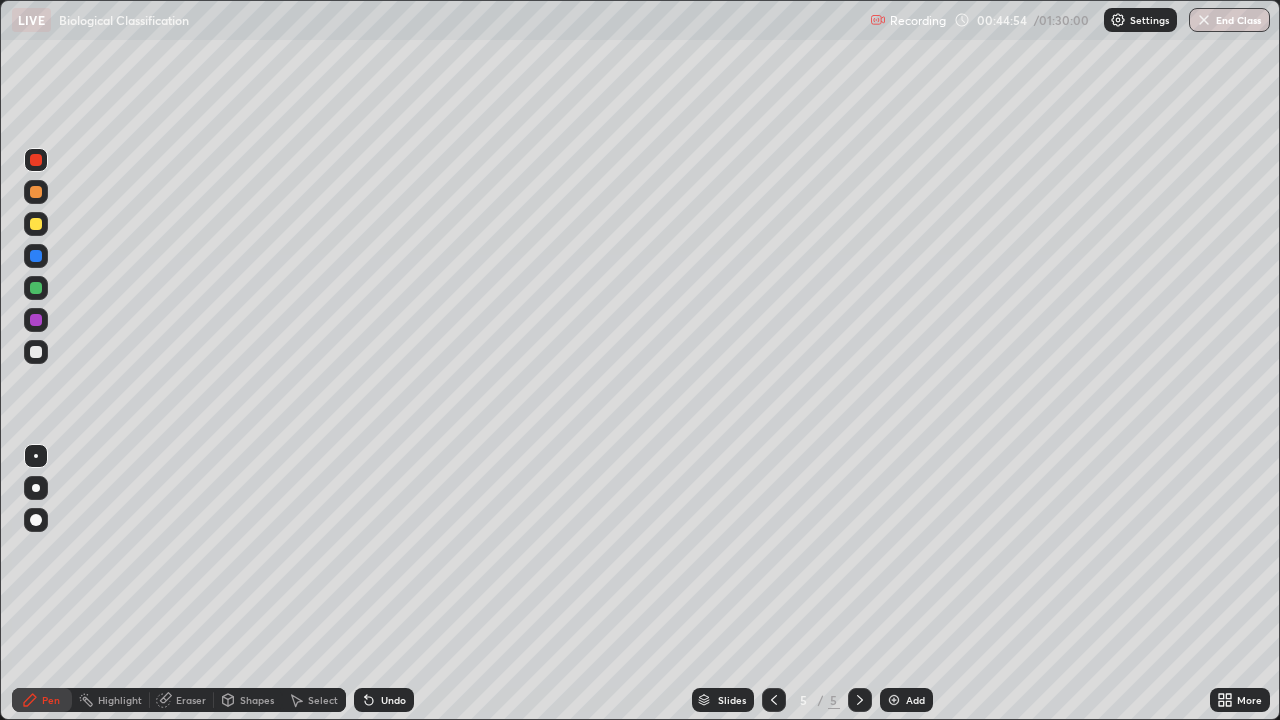 click on "Pen" at bounding box center [51, 700] 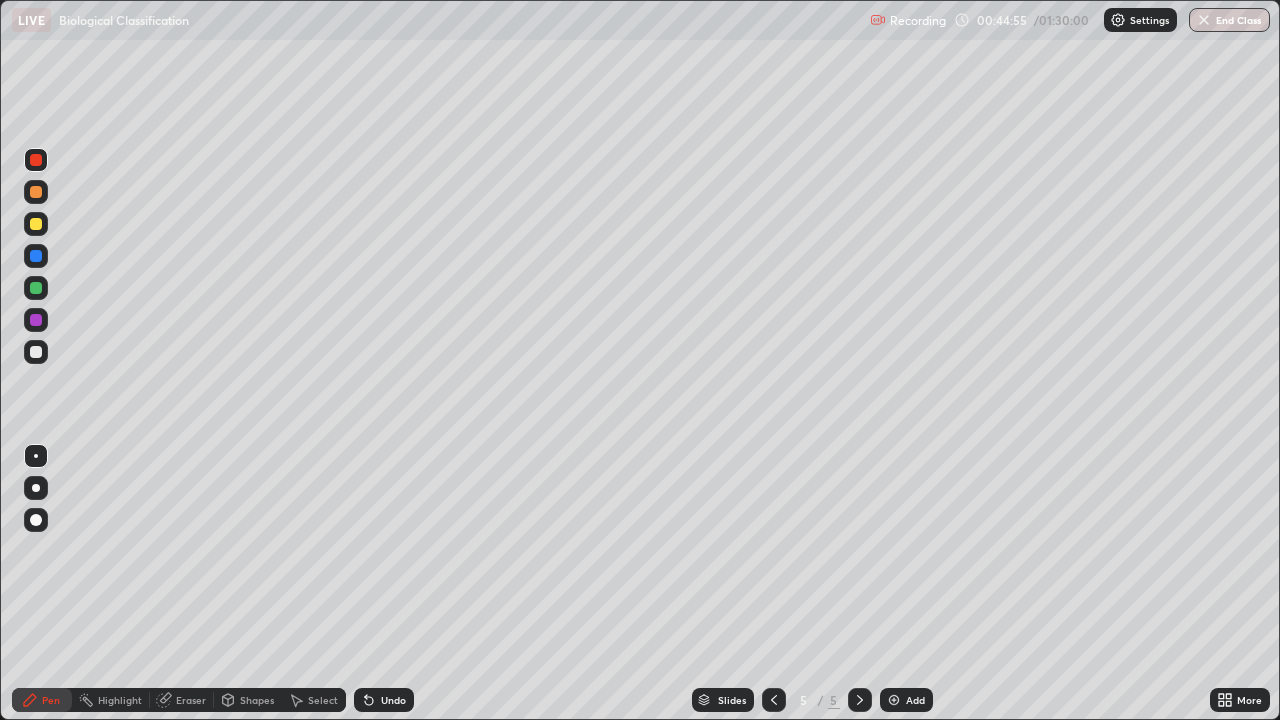 click at bounding box center (36, 224) 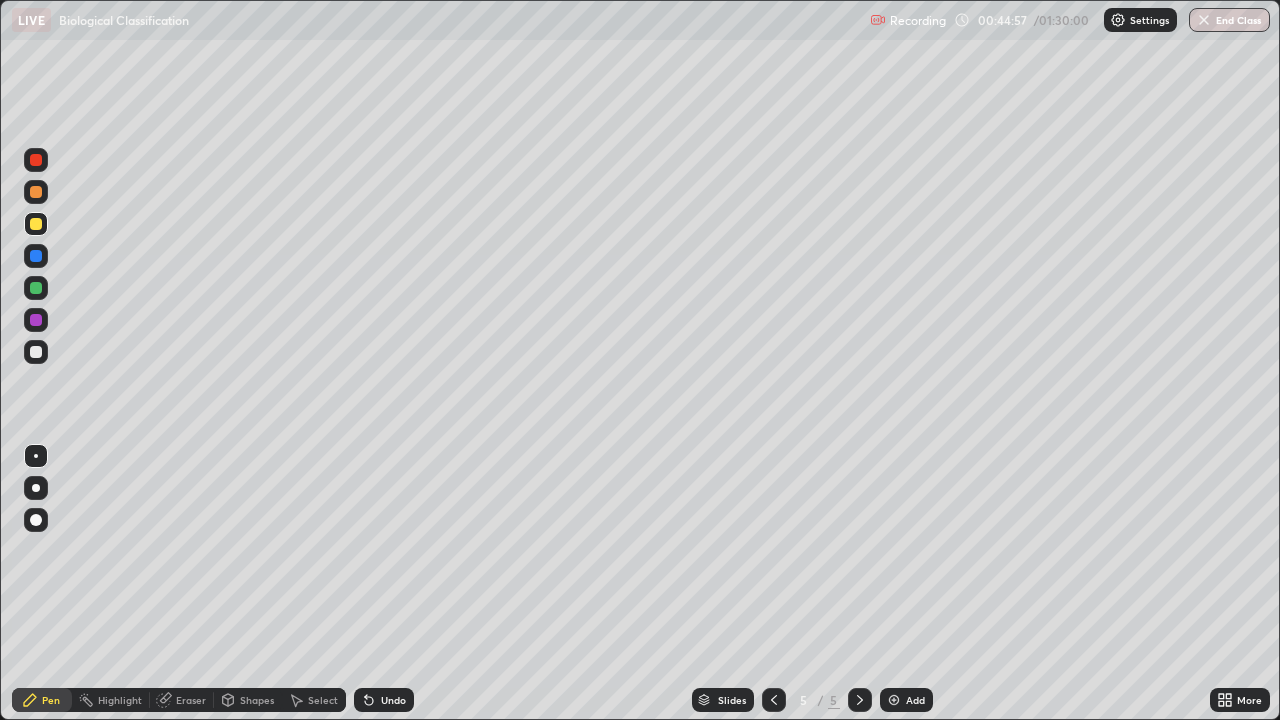 click at bounding box center [36, 288] 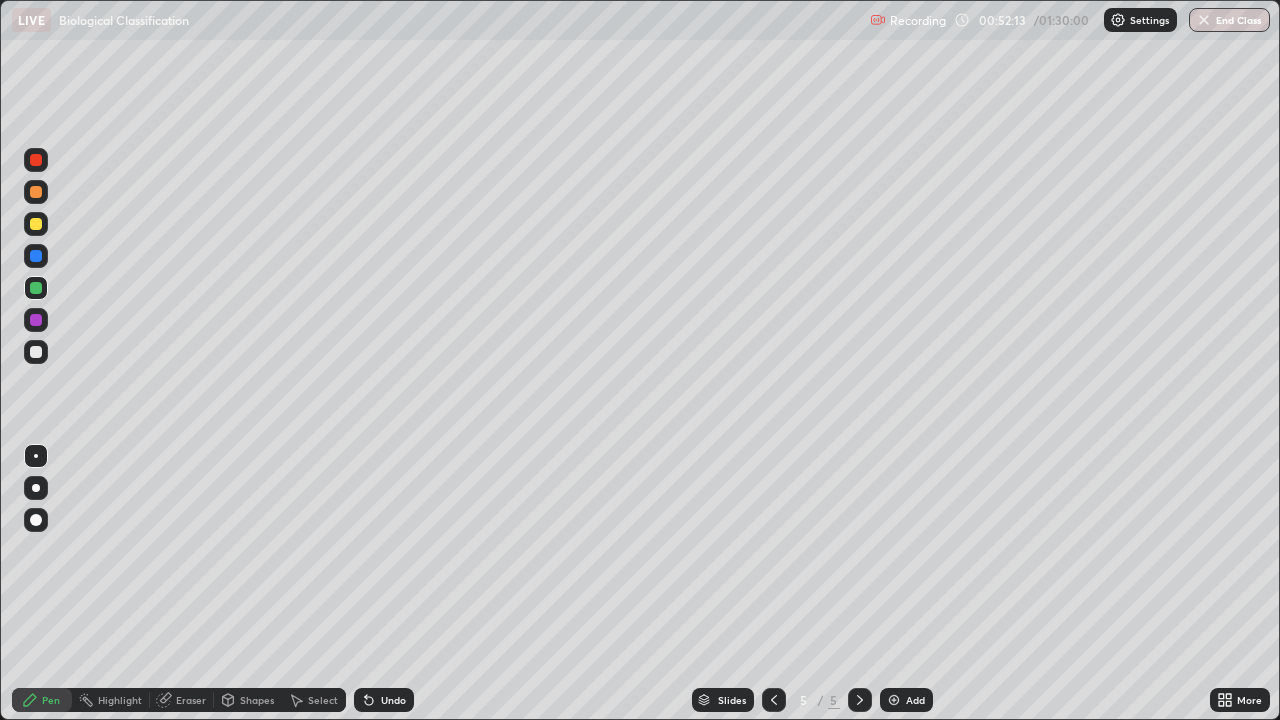 click 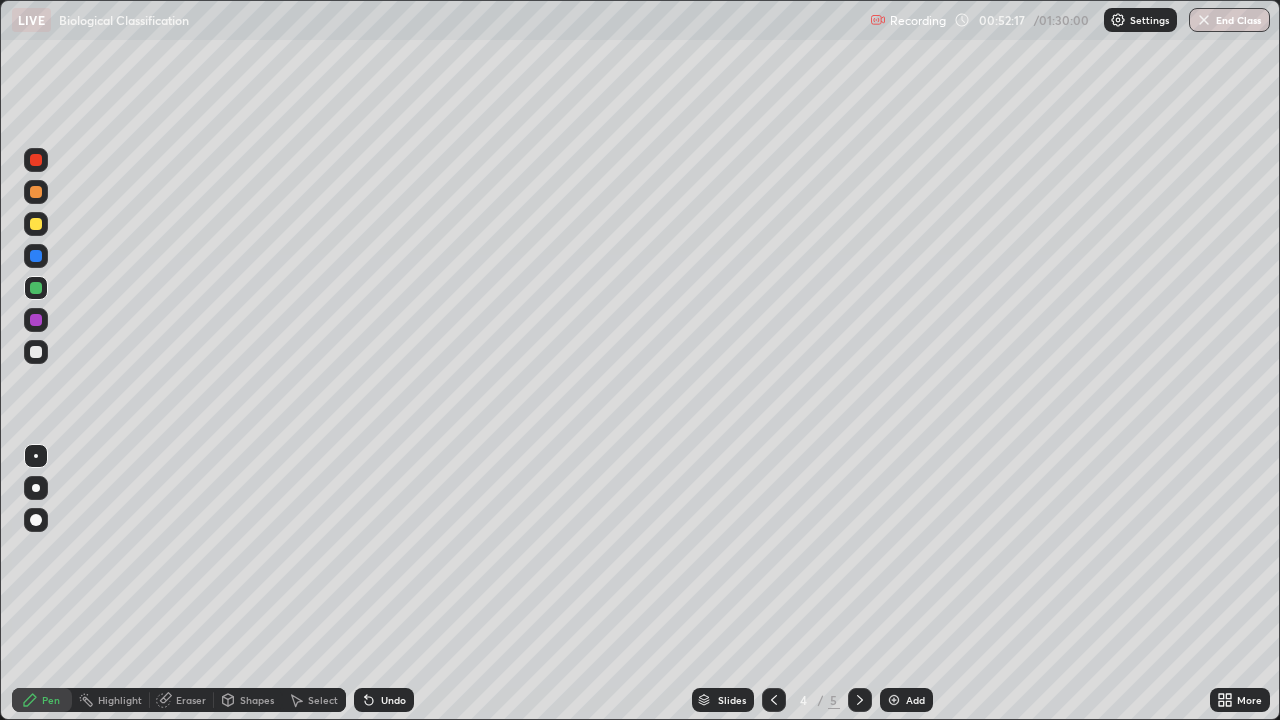 click 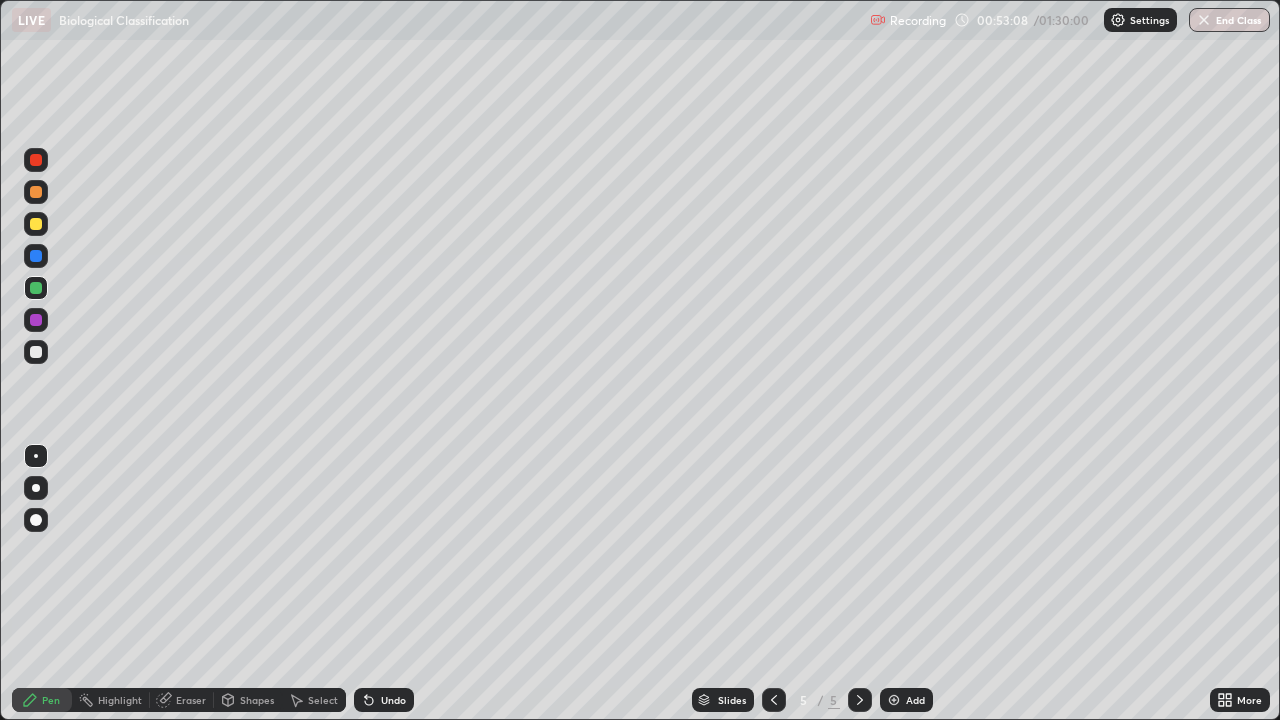 click 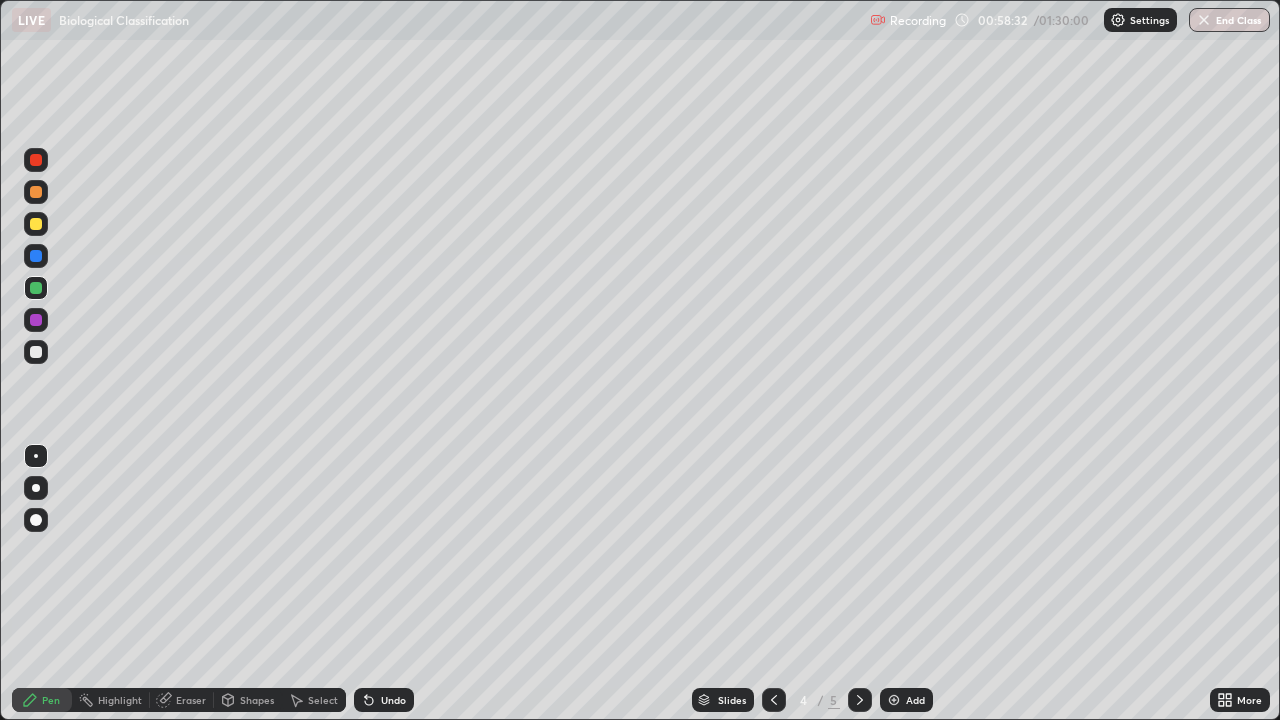 click 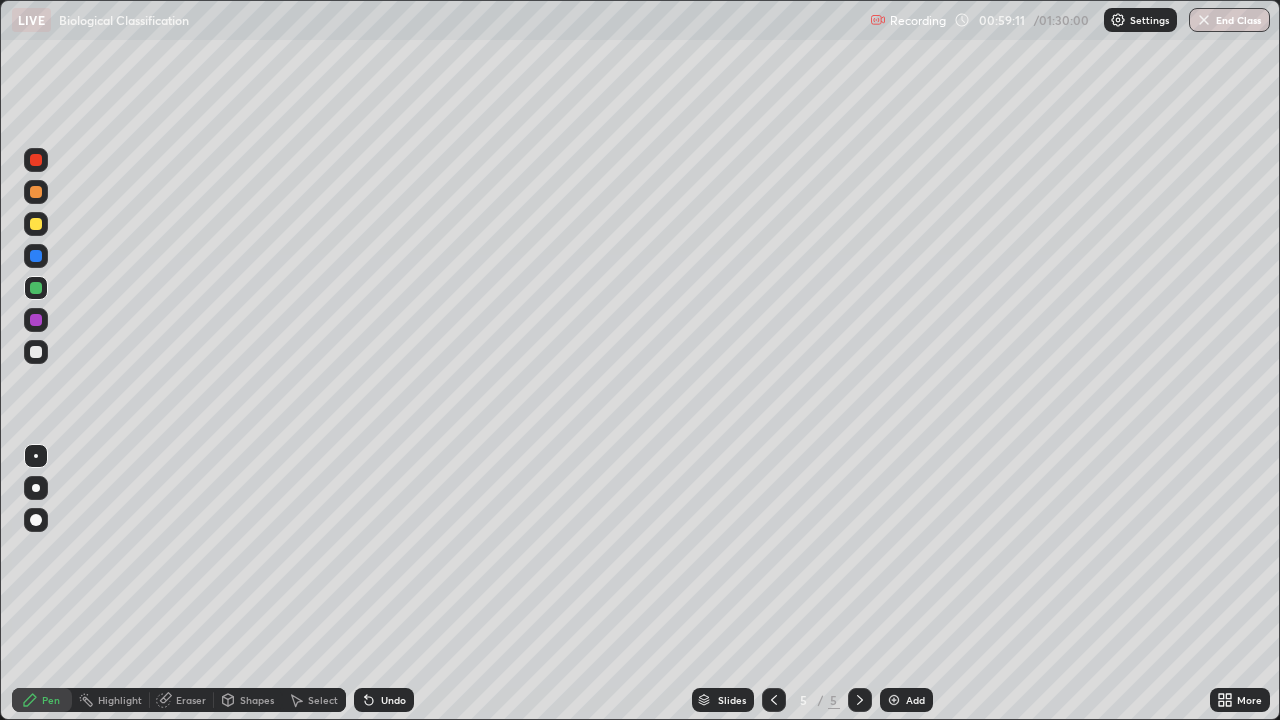 click 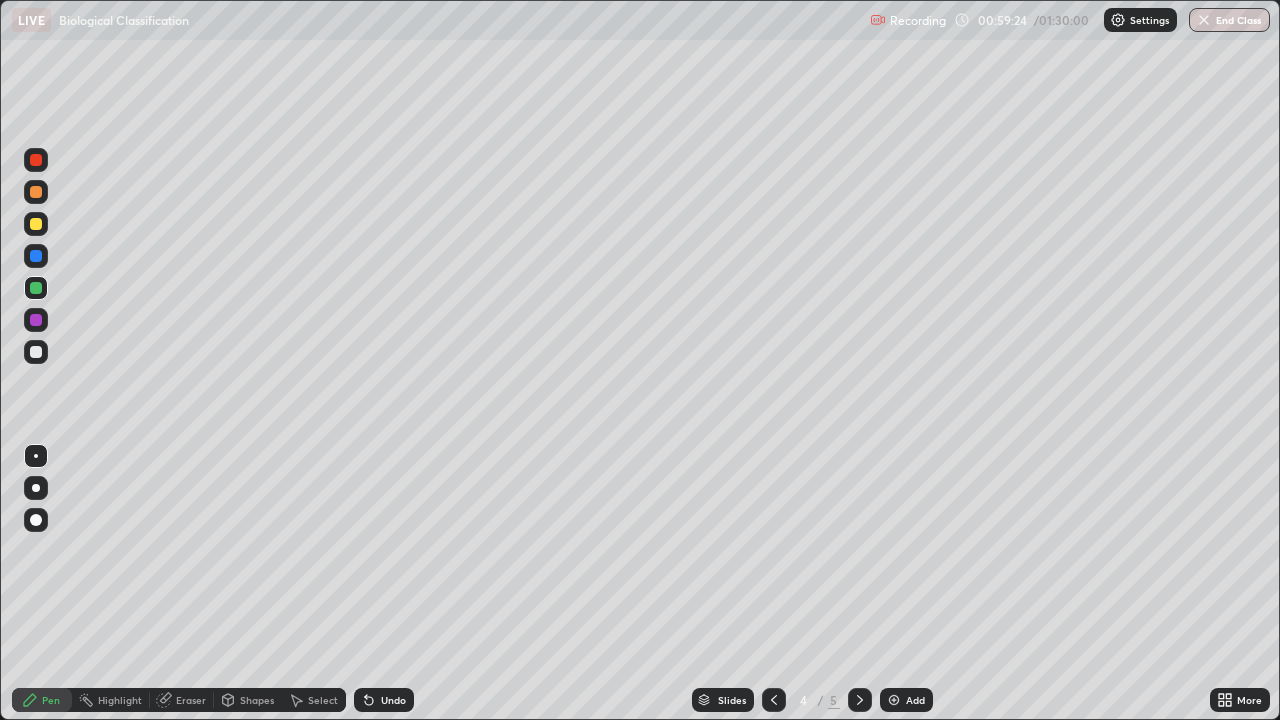 click on "More" at bounding box center (1249, 700) 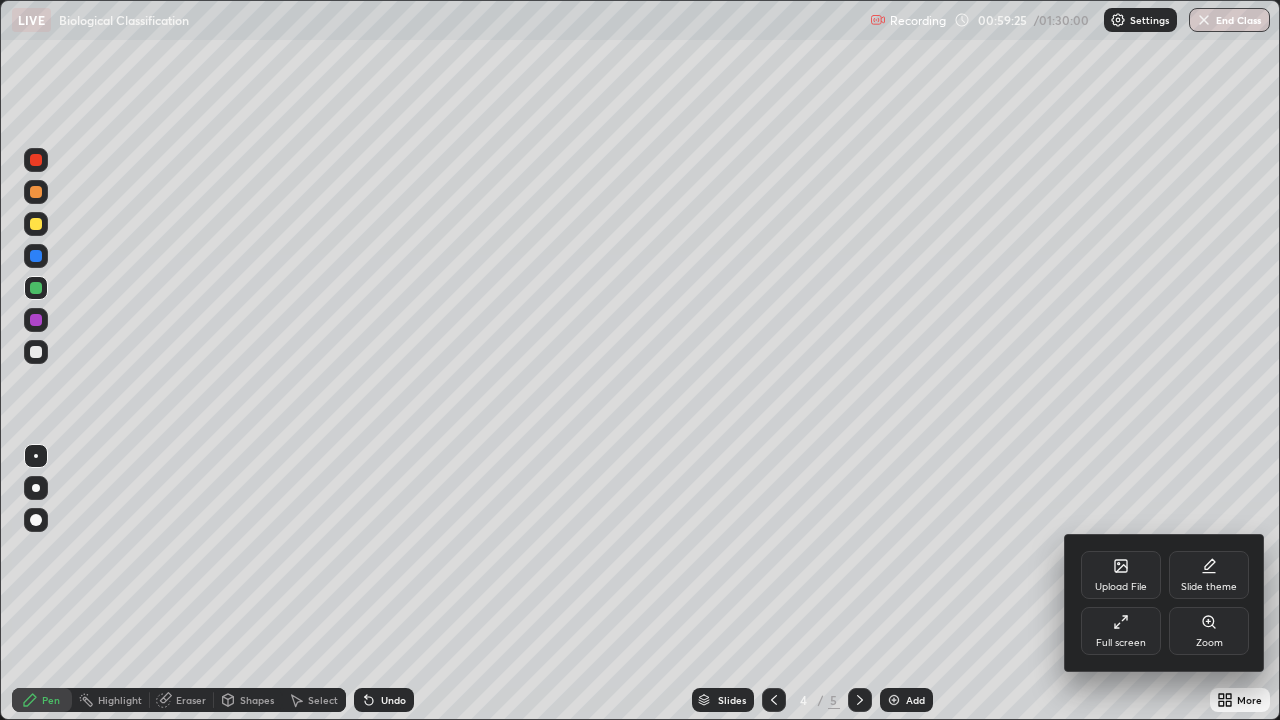 click on "Full screen" at bounding box center (1121, 631) 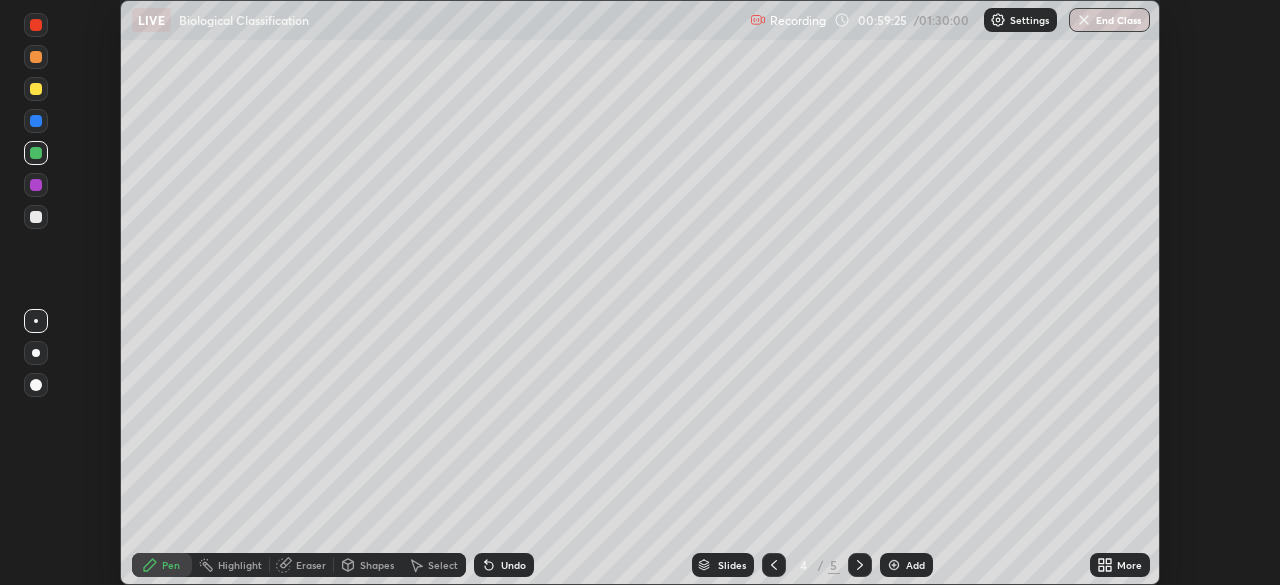 scroll, scrollTop: 585, scrollLeft: 1280, axis: both 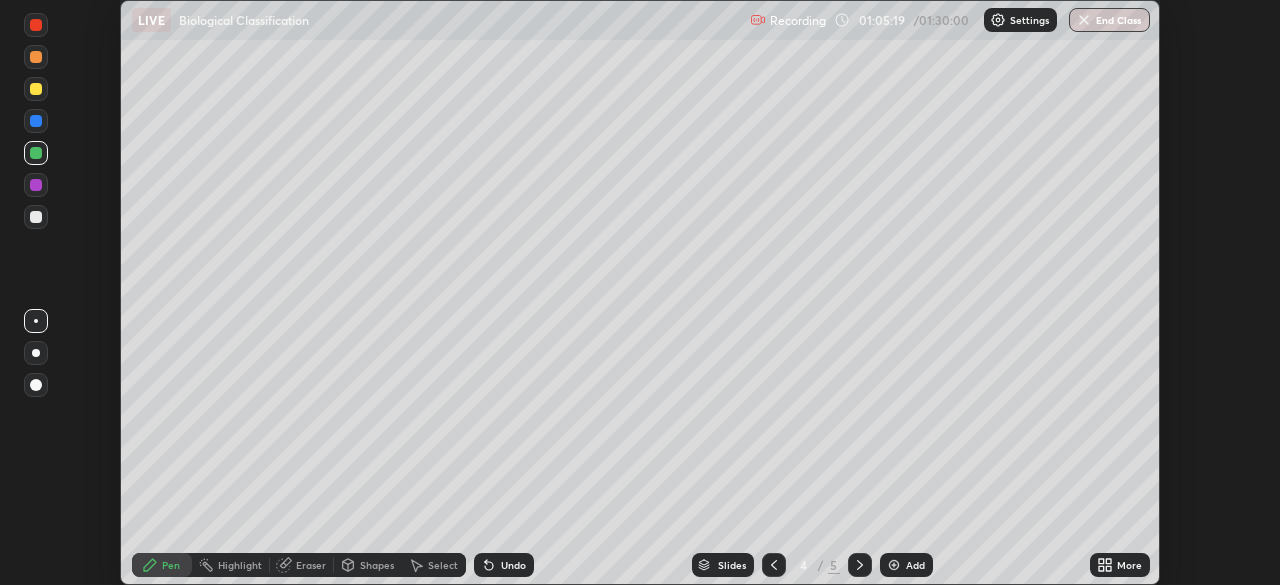 click 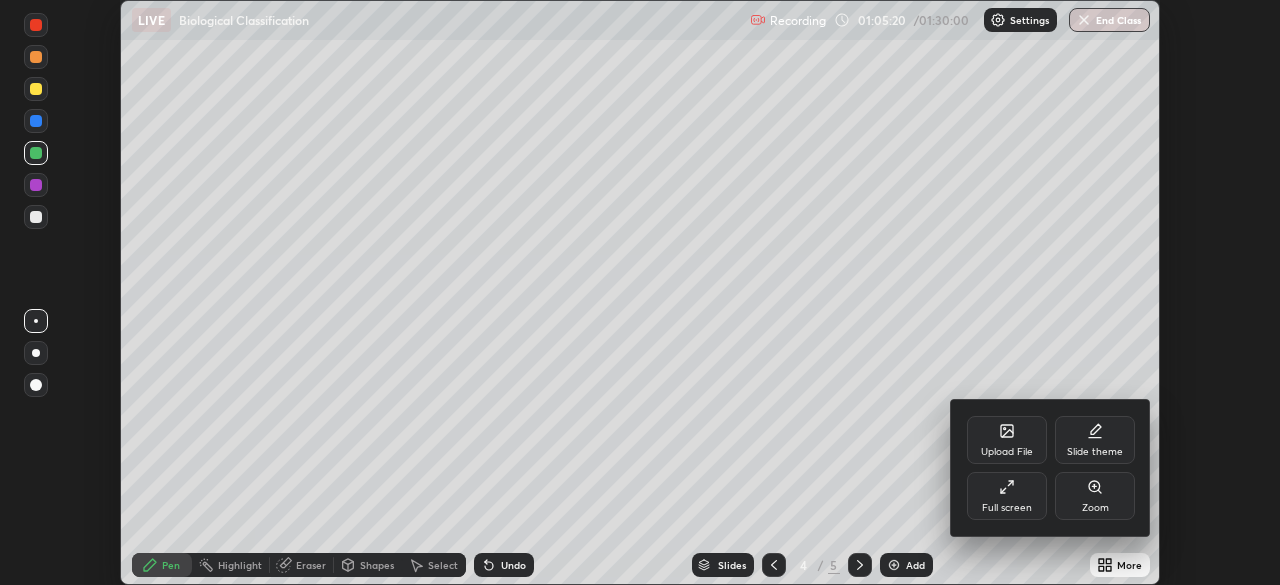 click on "Full screen" at bounding box center [1007, 496] 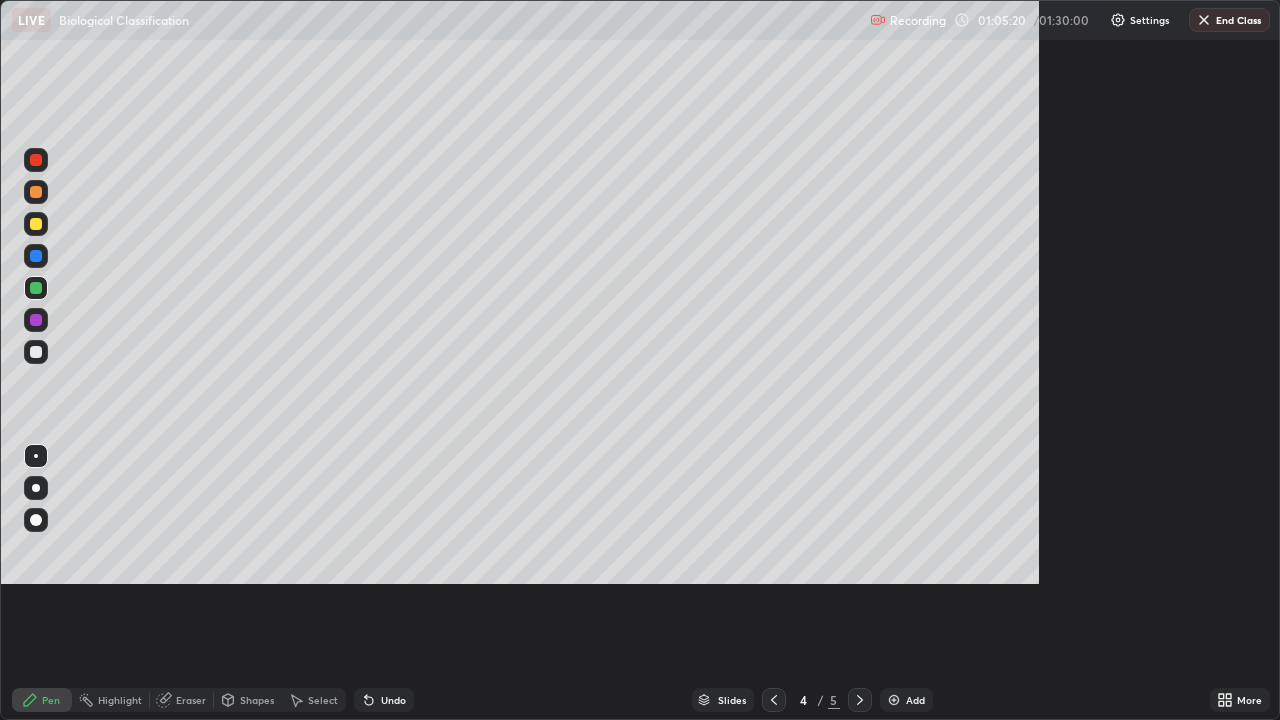 scroll, scrollTop: 99280, scrollLeft: 98720, axis: both 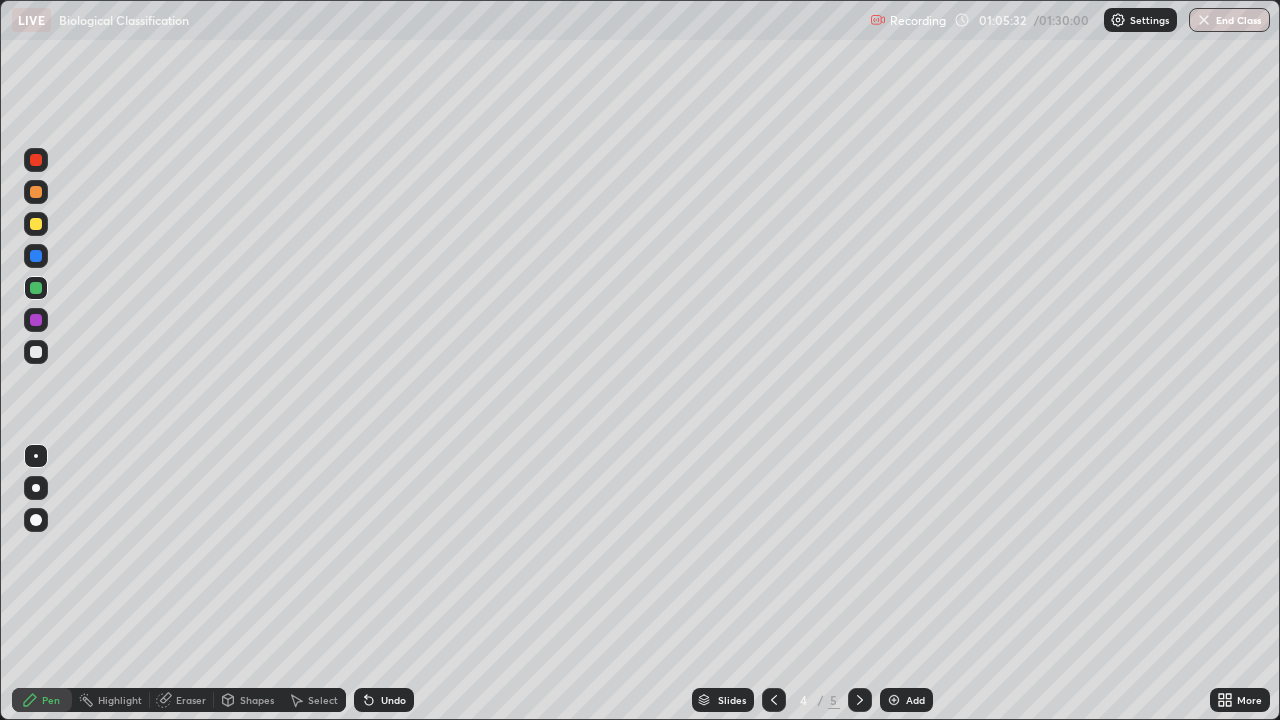 click on "Add" at bounding box center (906, 700) 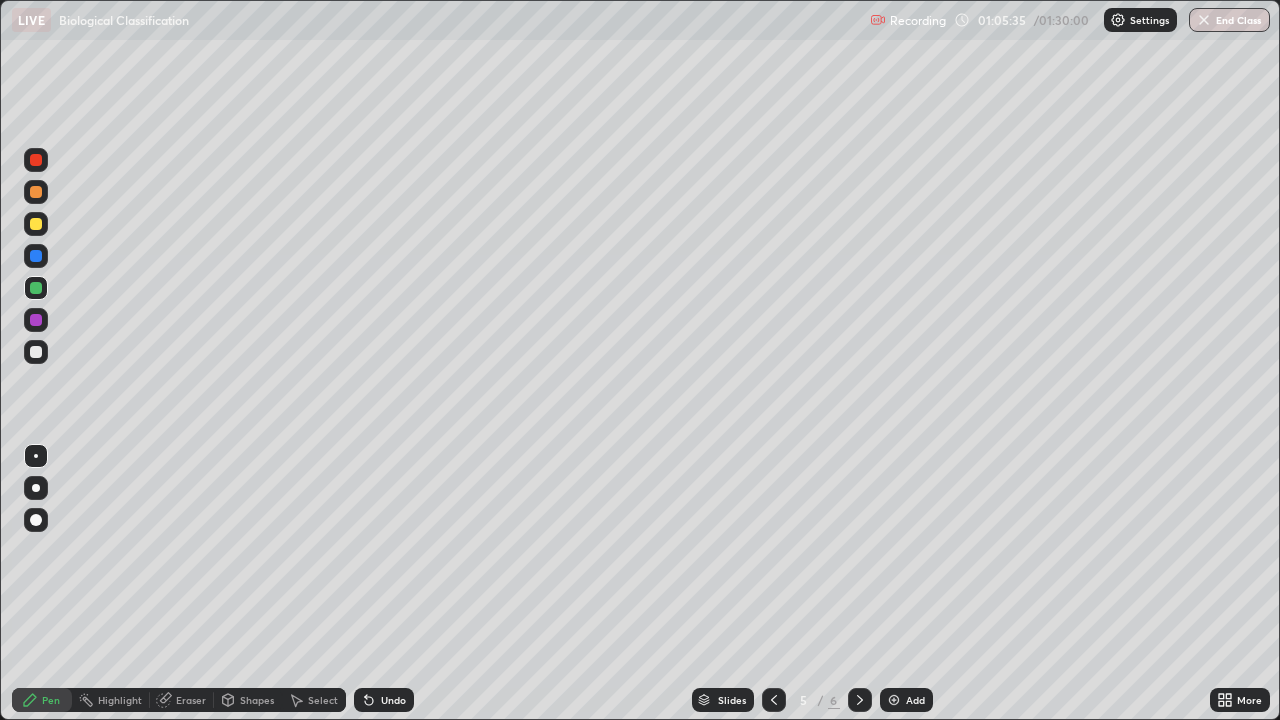 click at bounding box center [36, 224] 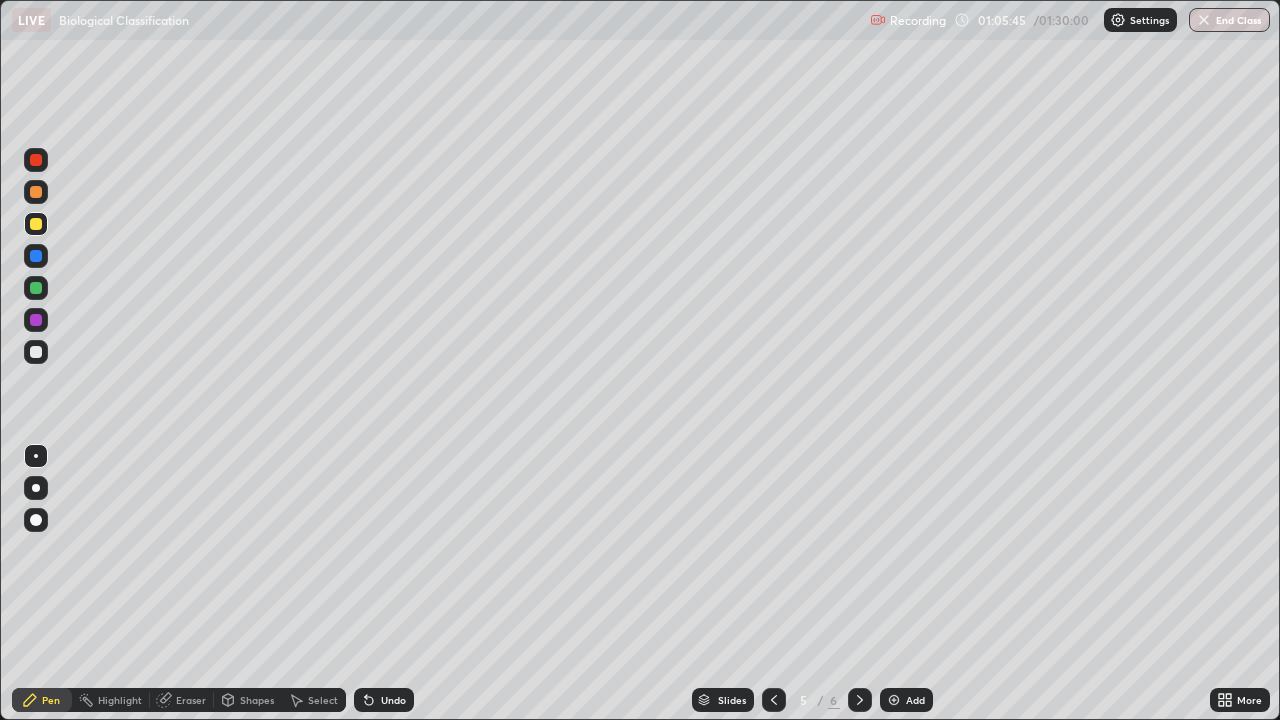 click 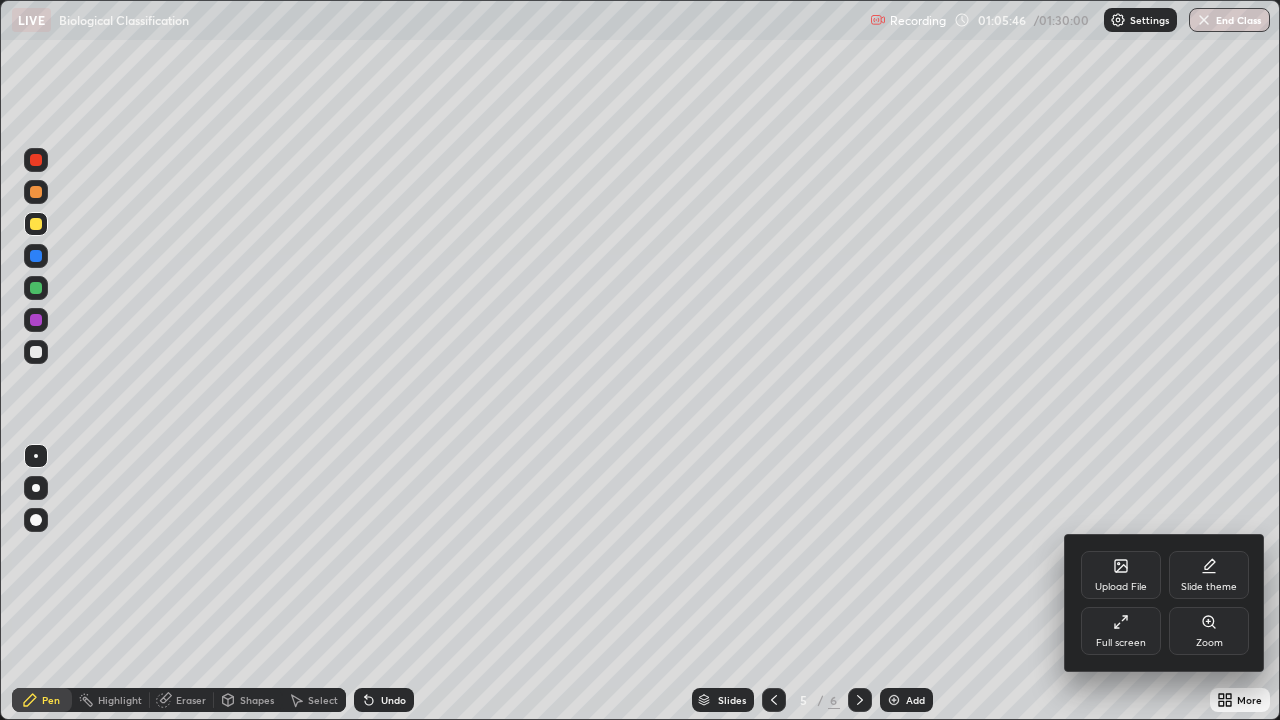 click on "Full screen" at bounding box center [1121, 631] 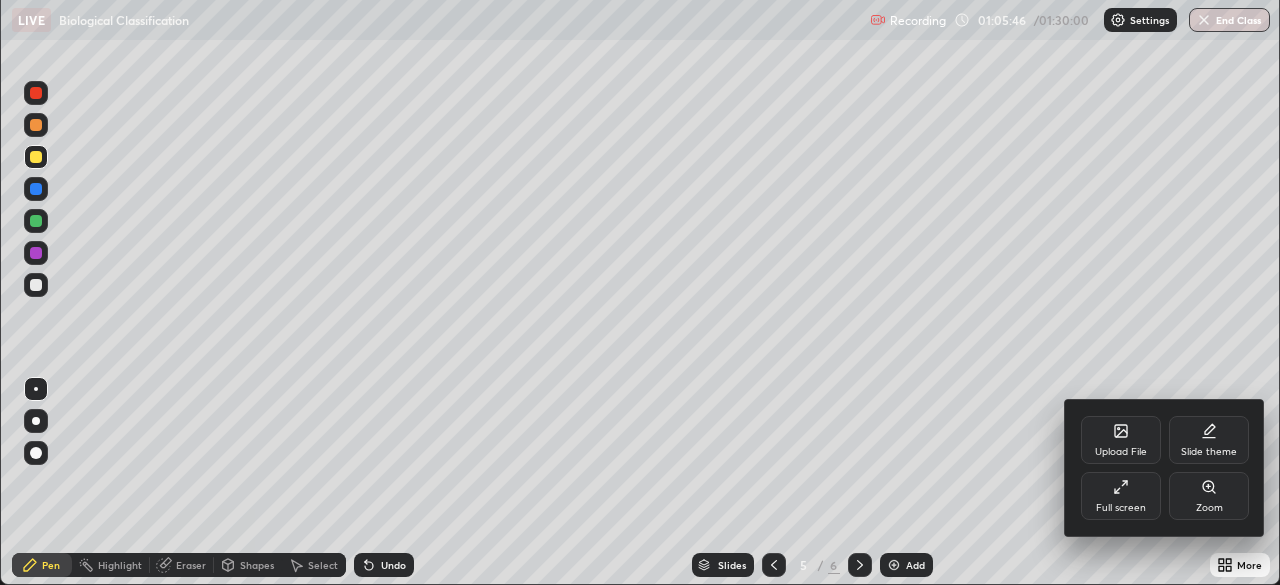 scroll, scrollTop: 585, scrollLeft: 1280, axis: both 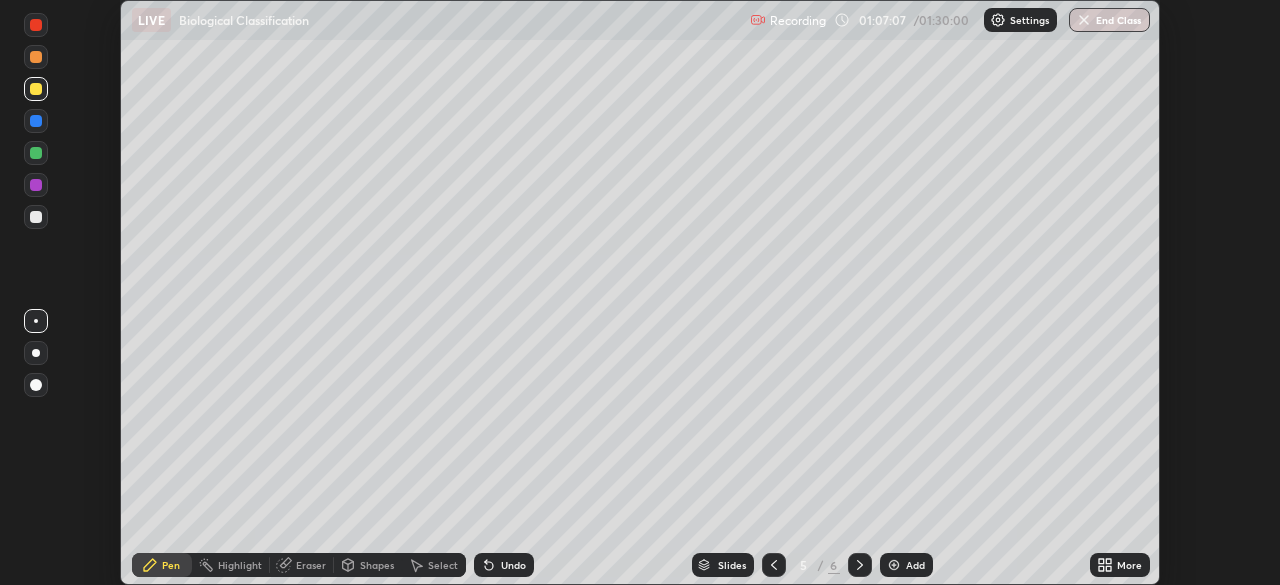 click on "More" at bounding box center [1129, 565] 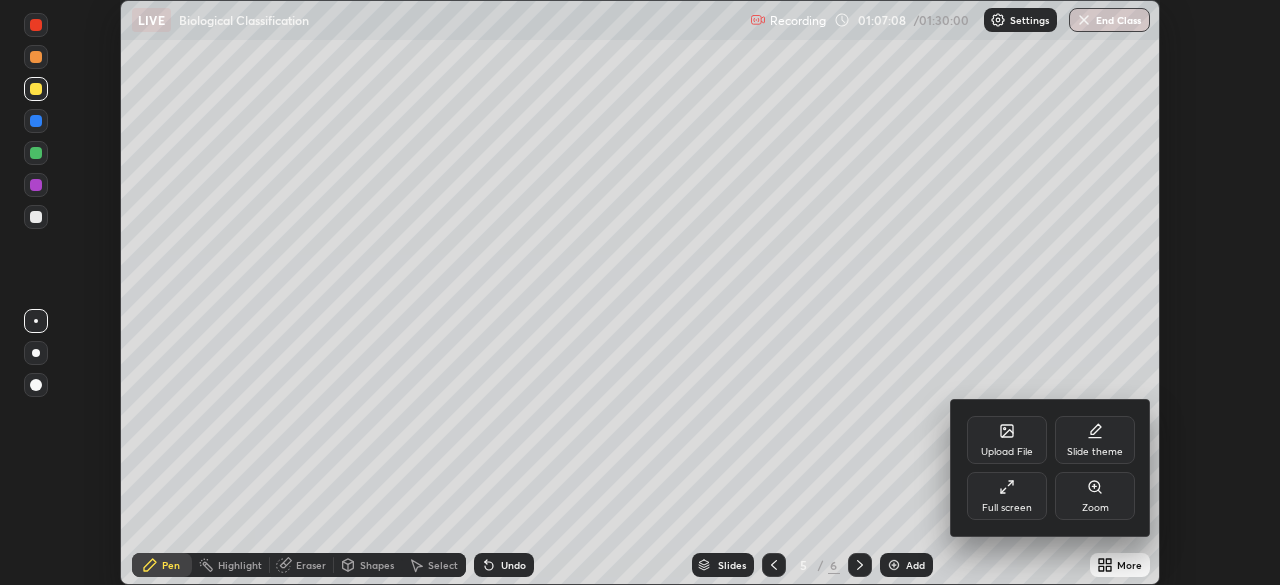 click 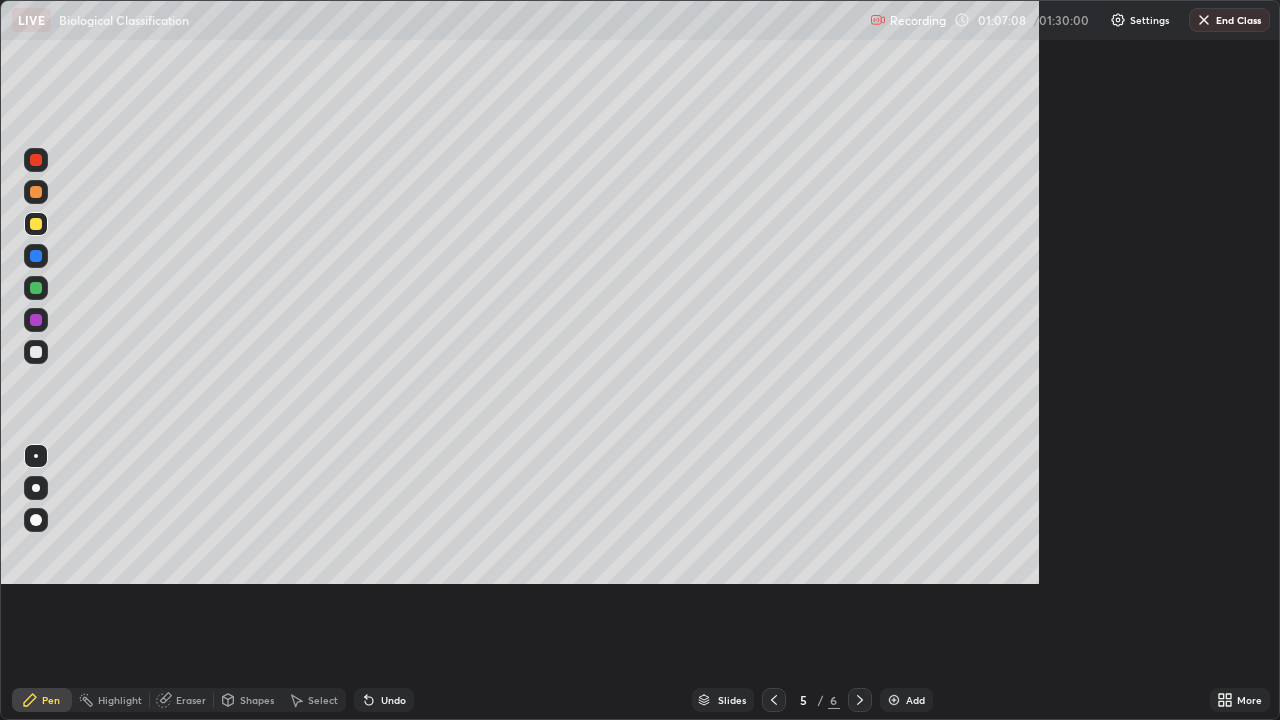 scroll, scrollTop: 99280, scrollLeft: 98720, axis: both 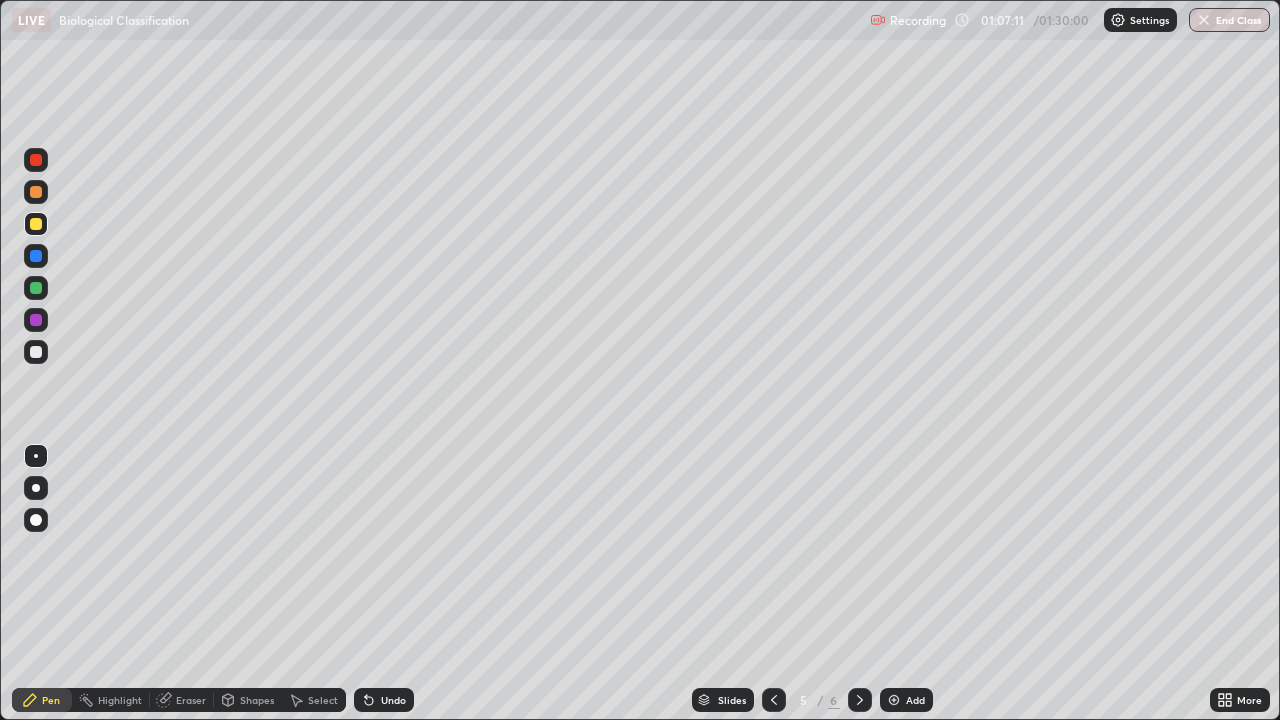 click at bounding box center (36, 352) 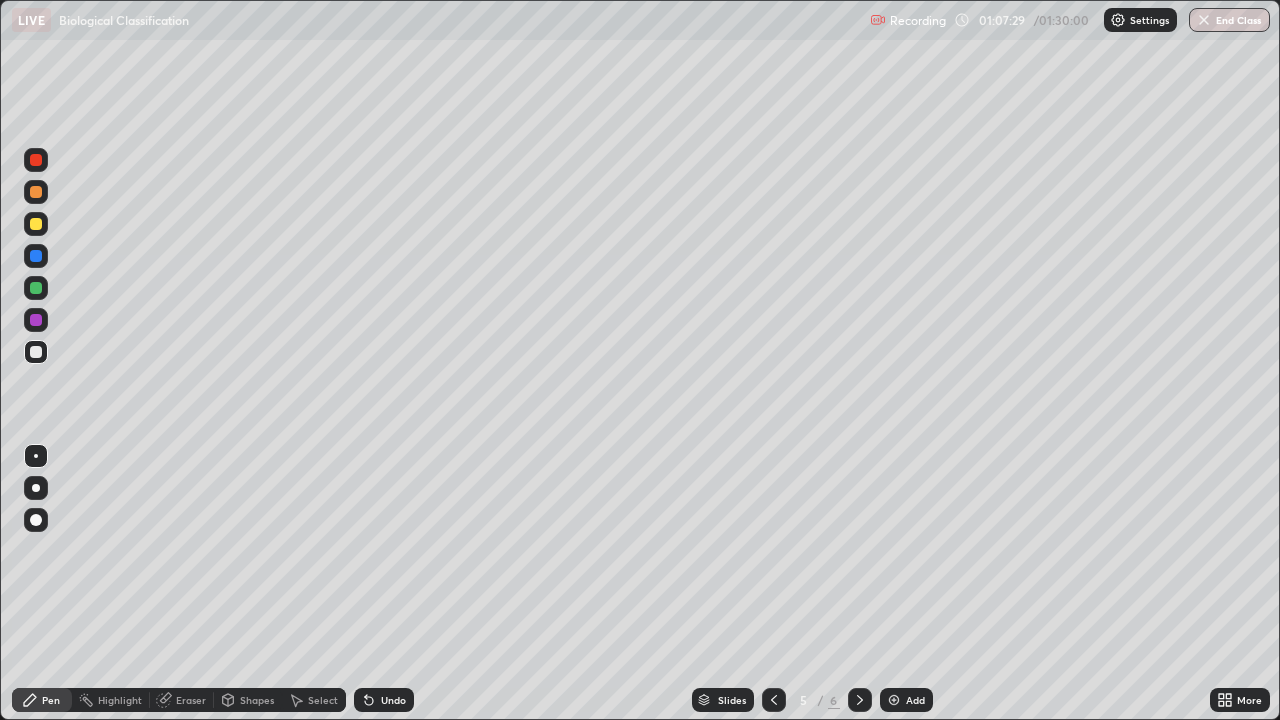 click at bounding box center (36, 224) 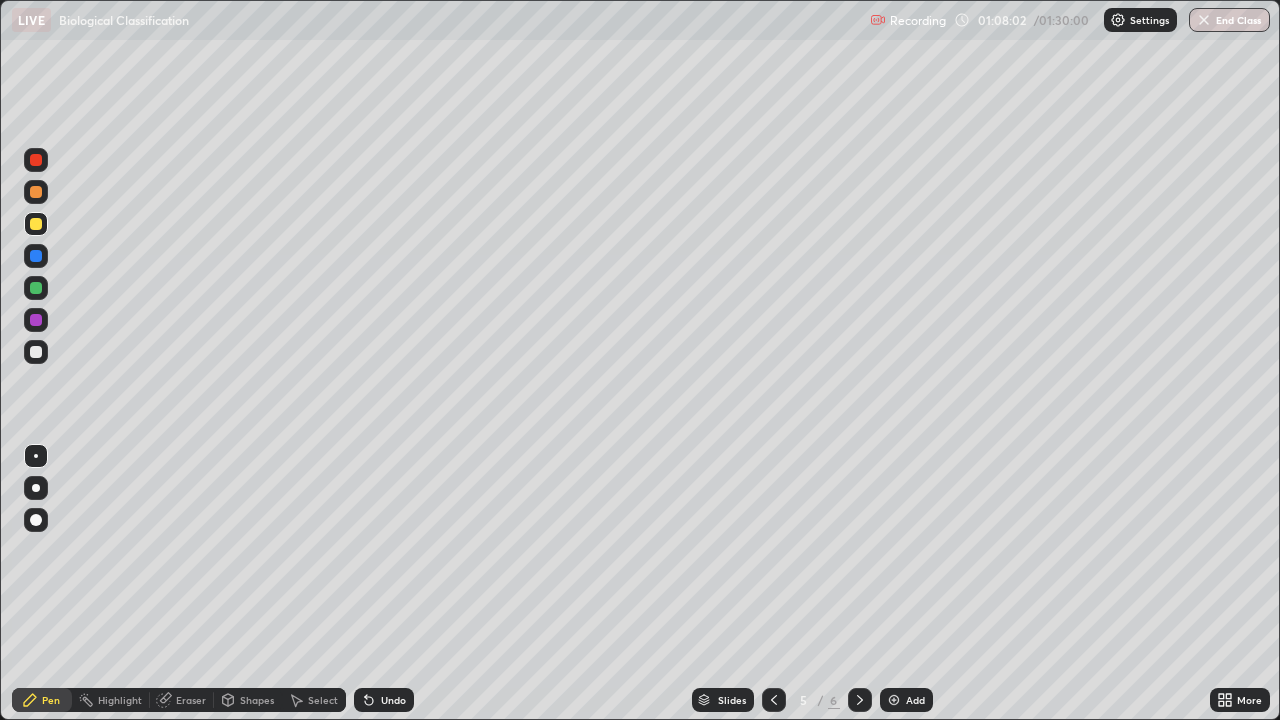 click at bounding box center (36, 352) 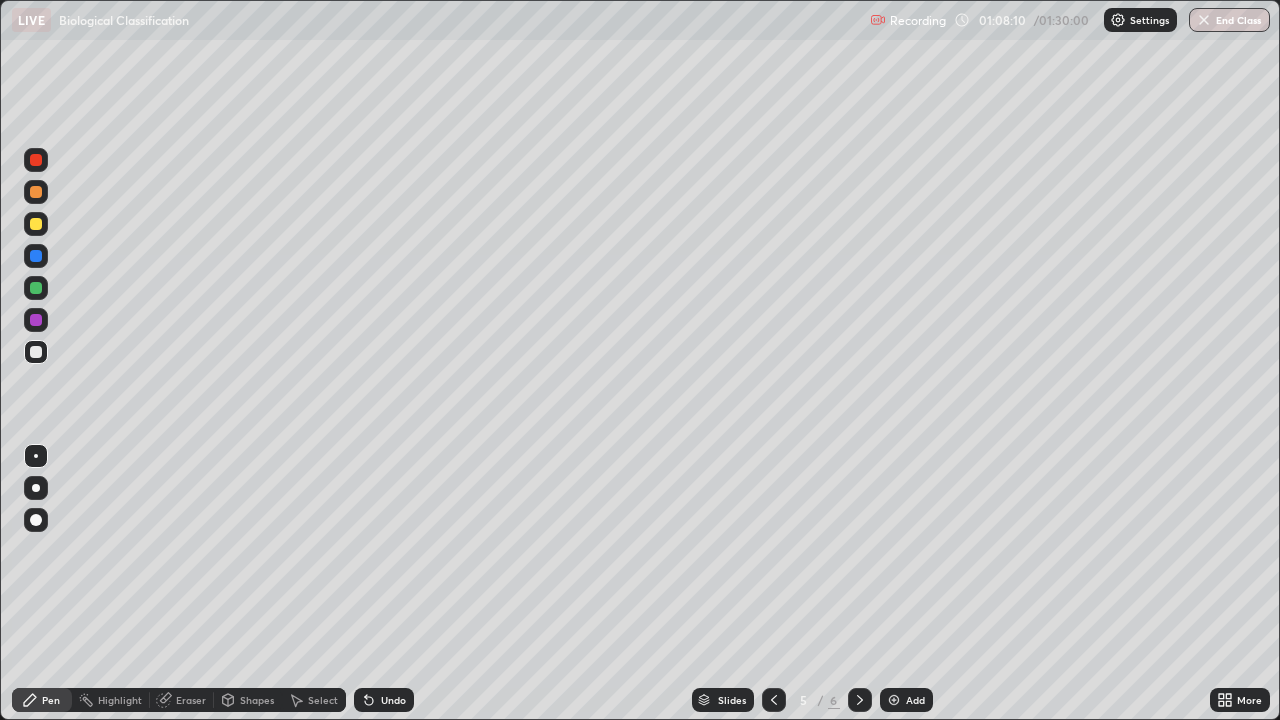 click at bounding box center (36, 352) 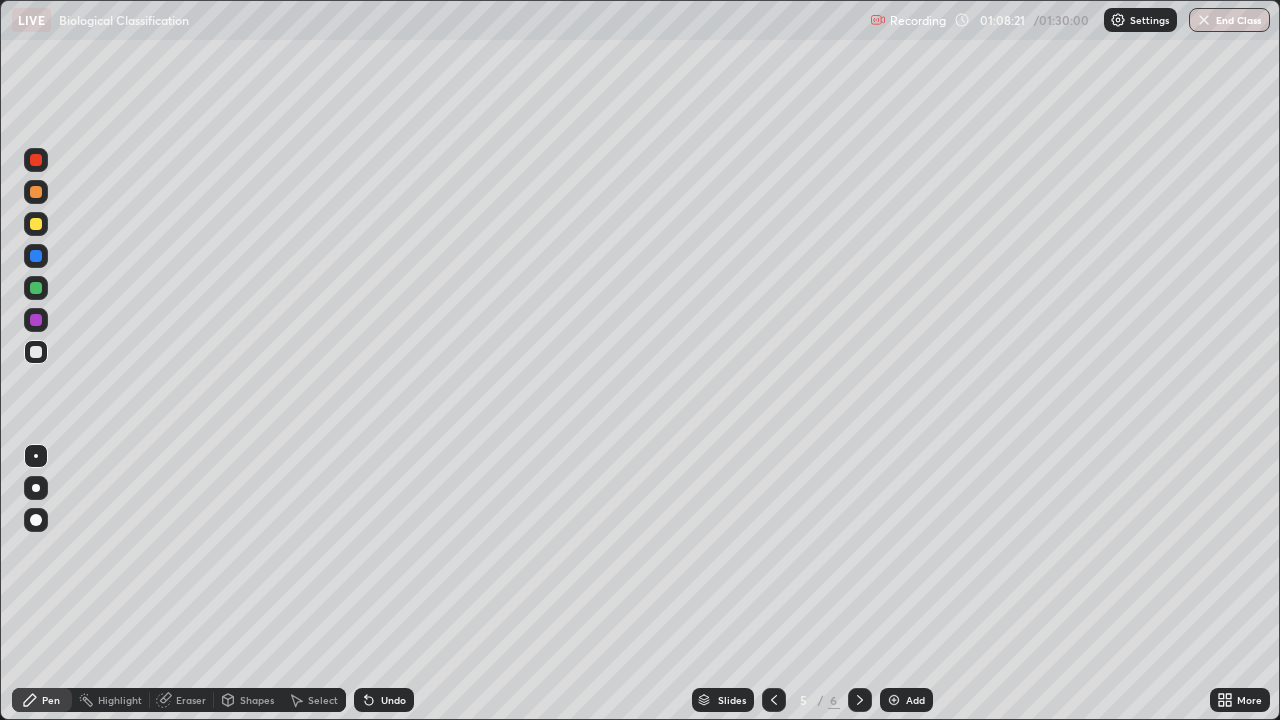 click at bounding box center (36, 352) 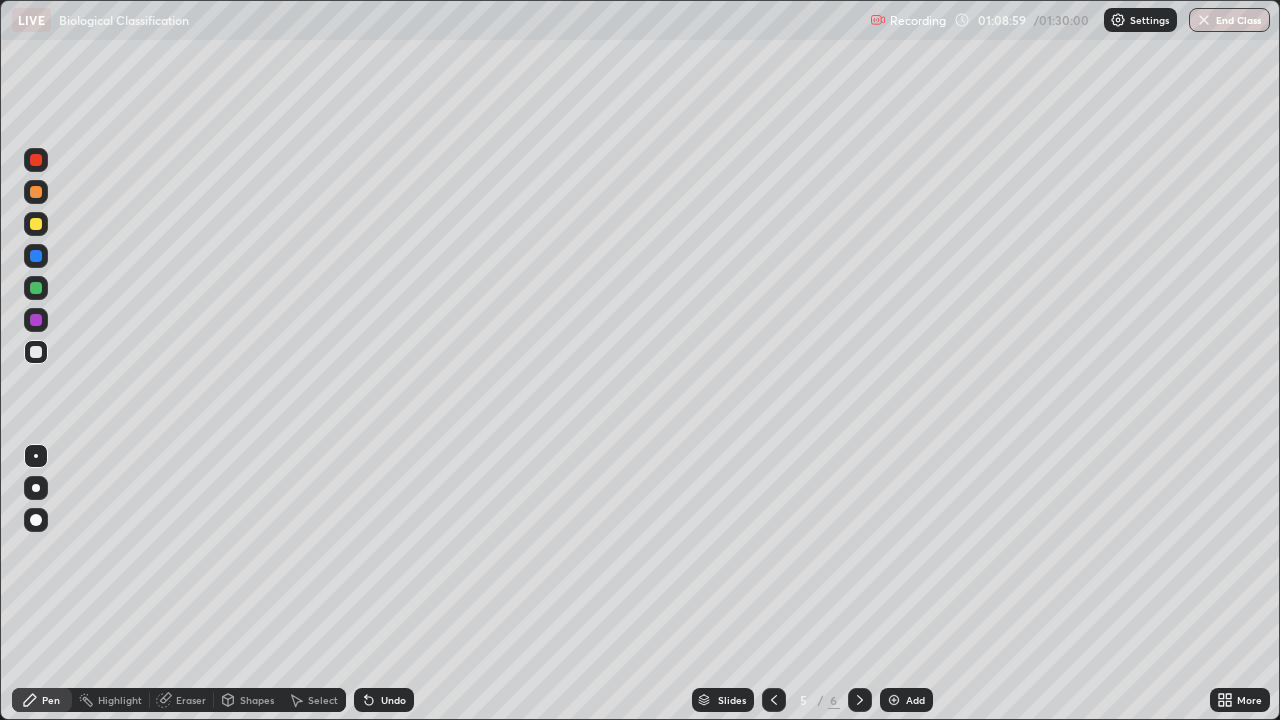 click at bounding box center [36, 224] 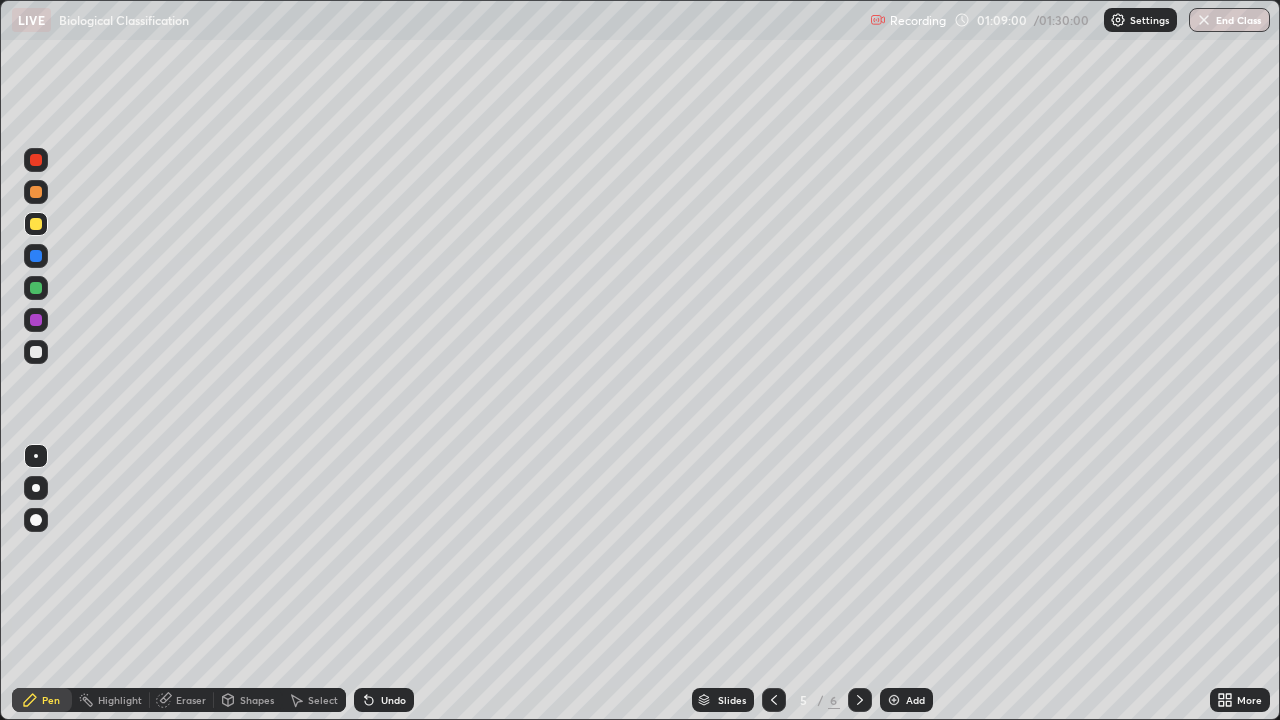 click at bounding box center (36, 224) 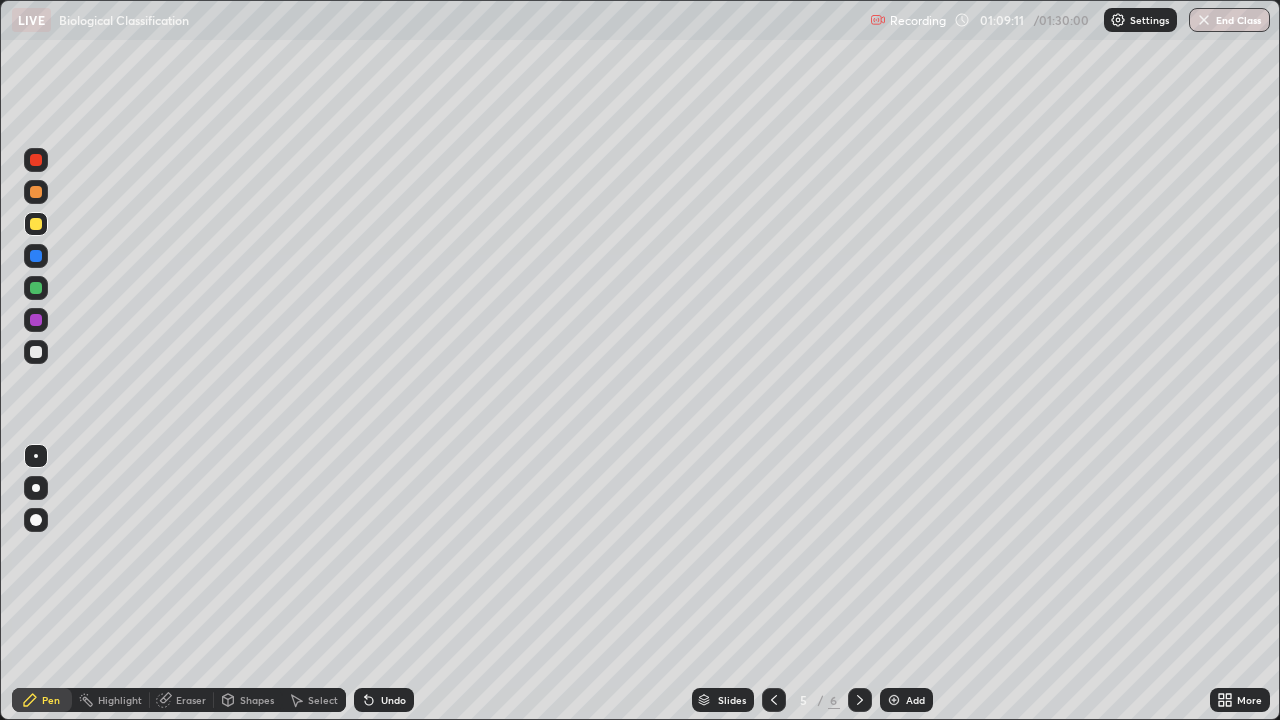 click at bounding box center [36, 352] 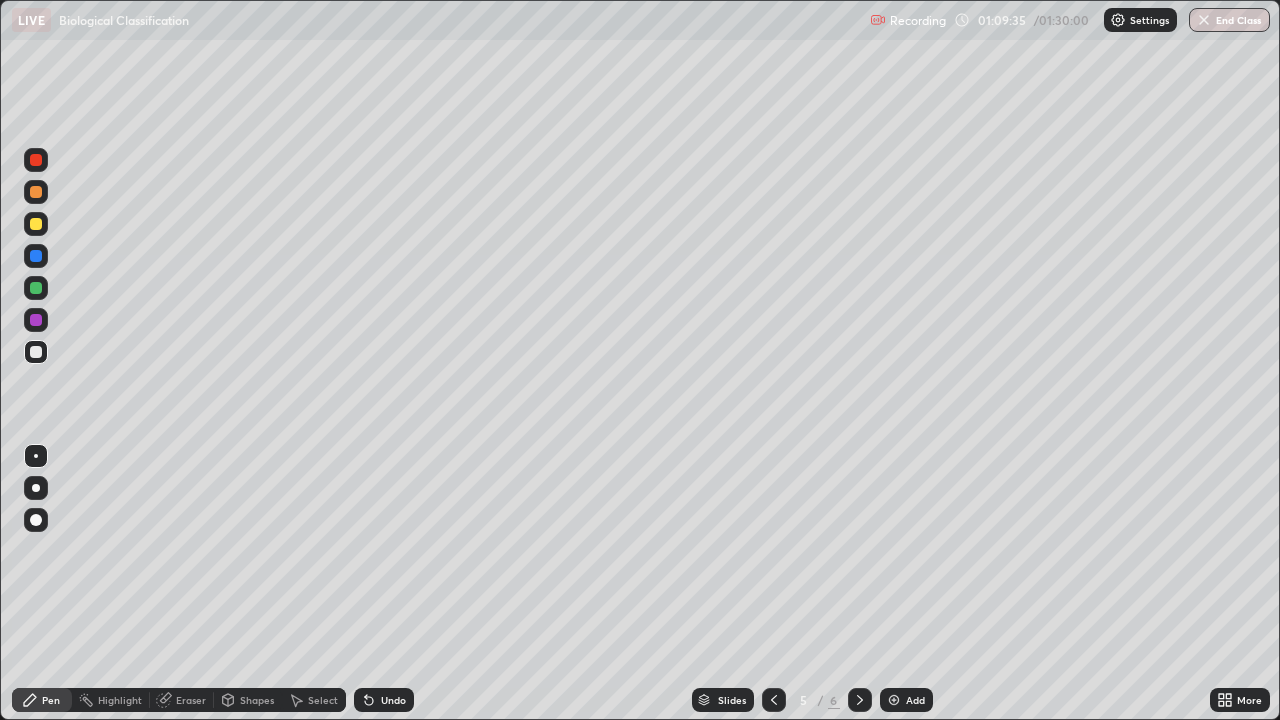 click on "Eraser" at bounding box center (182, 700) 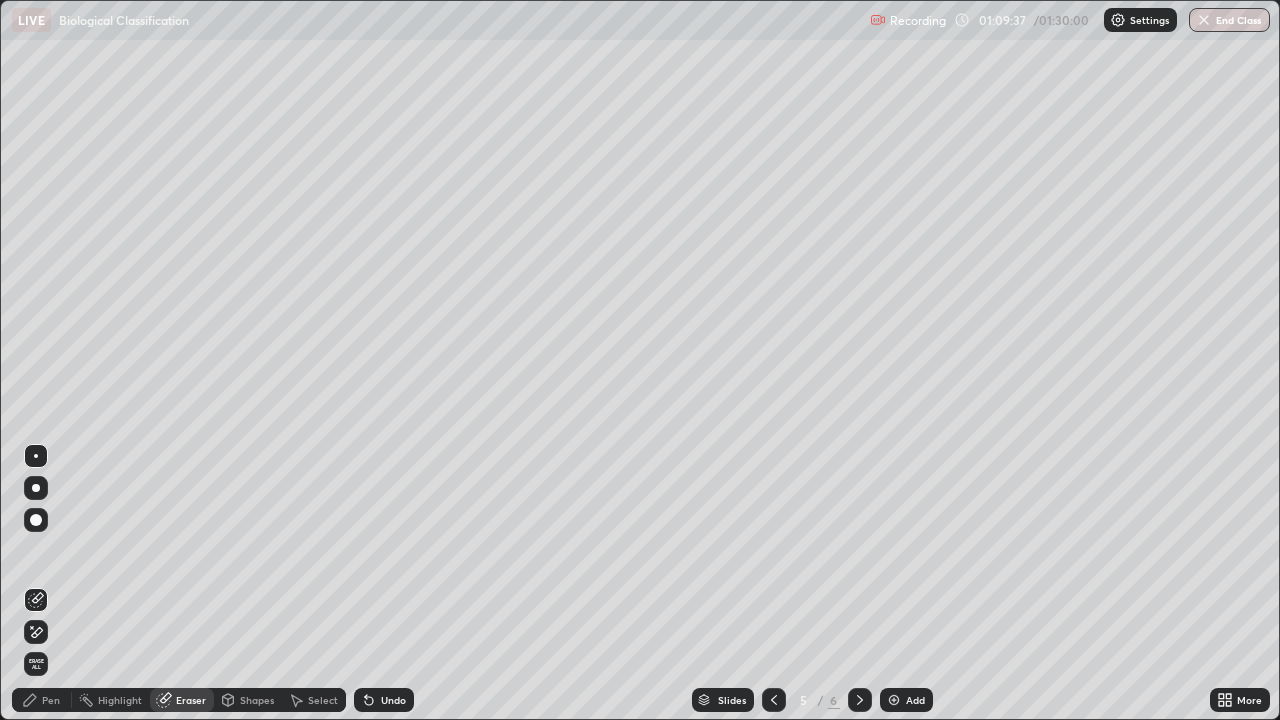 click on "Pen" at bounding box center (42, 700) 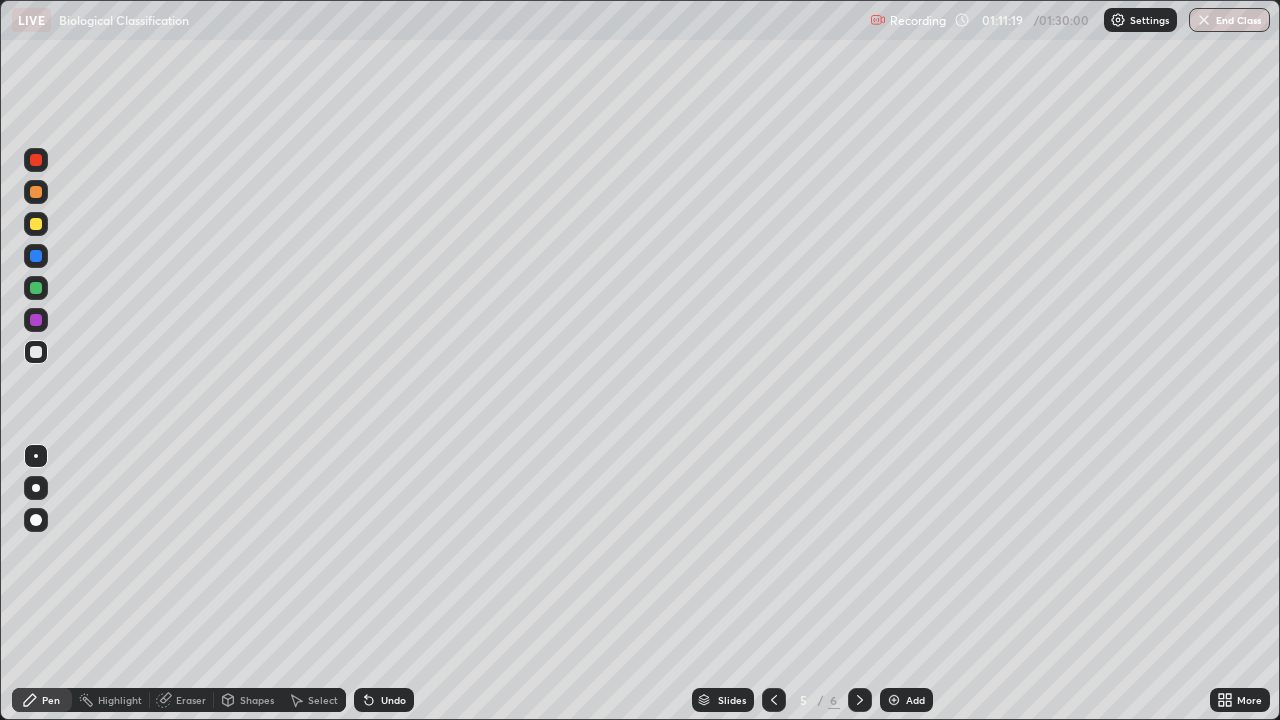 click on "More" at bounding box center (1249, 700) 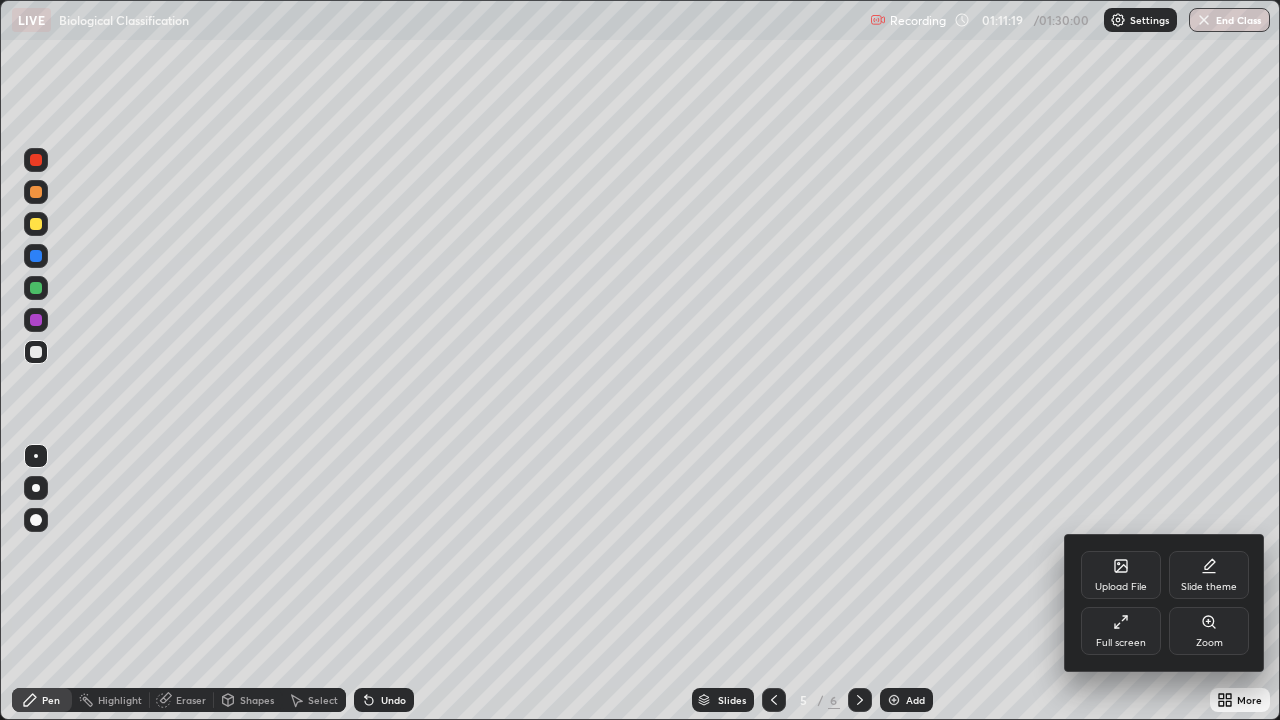 click 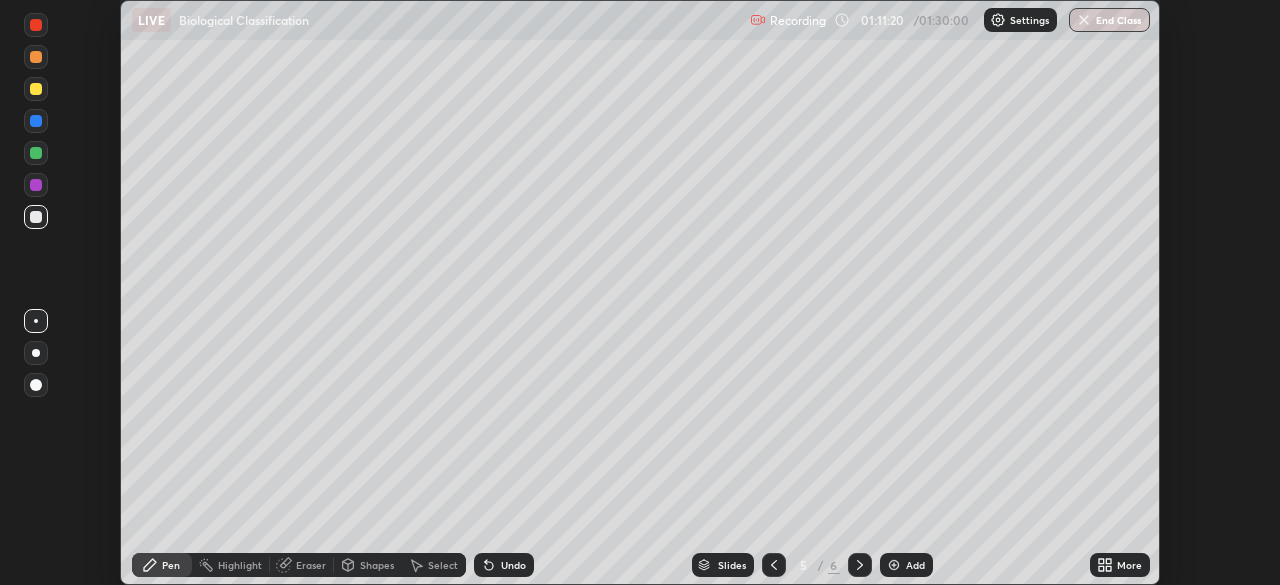 scroll, scrollTop: 585, scrollLeft: 1280, axis: both 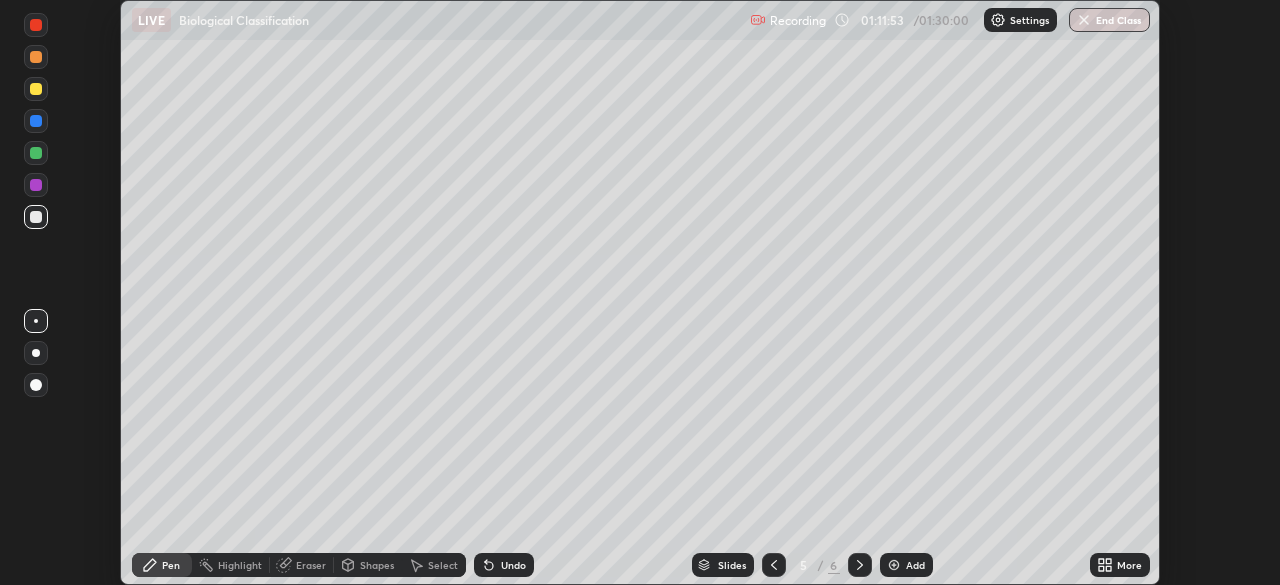 click 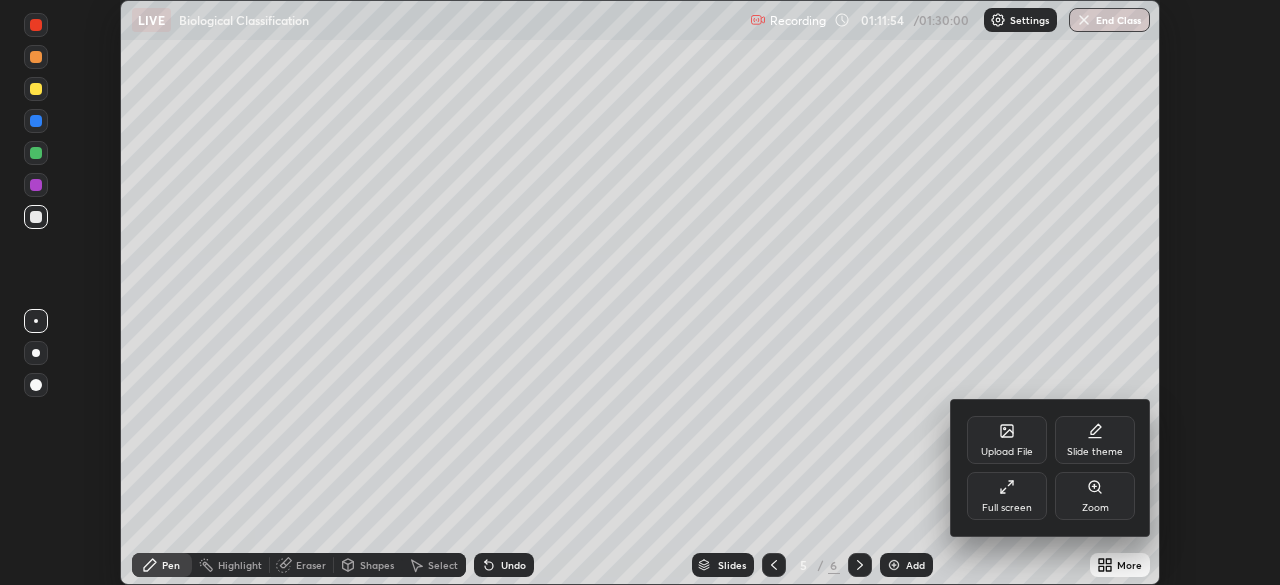 click on "Full screen" at bounding box center [1007, 508] 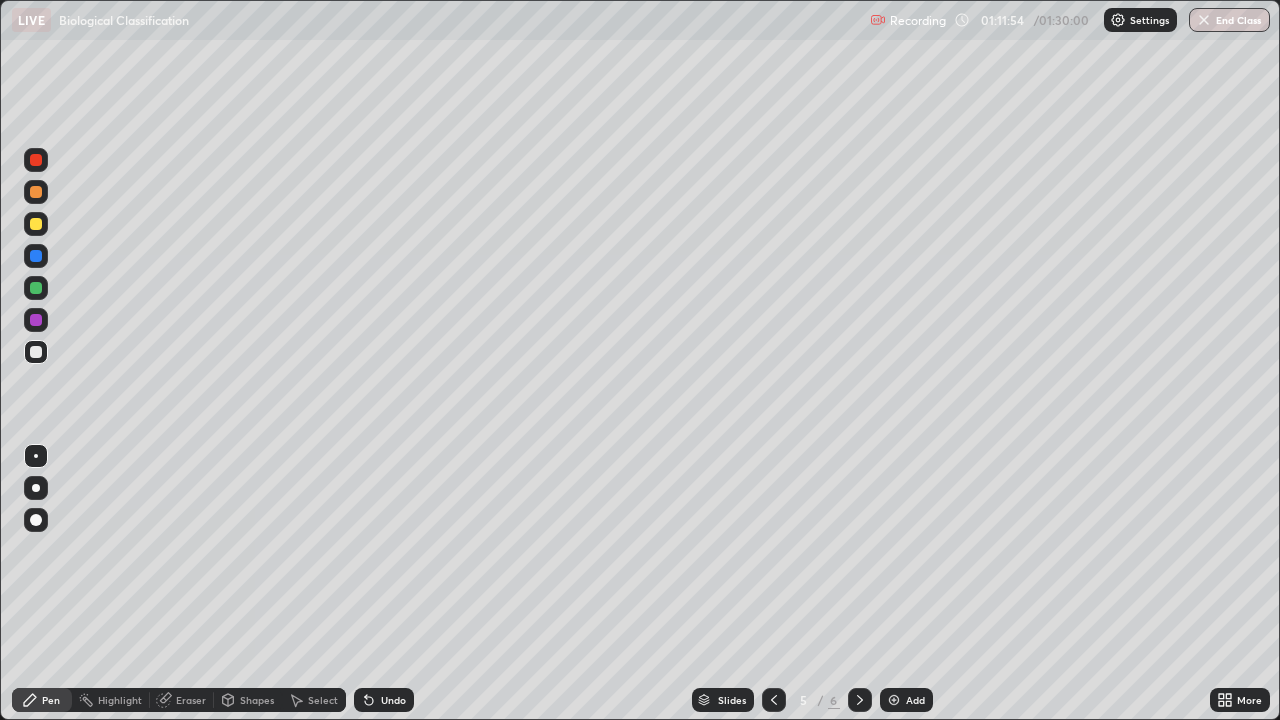 scroll, scrollTop: 99280, scrollLeft: 98720, axis: both 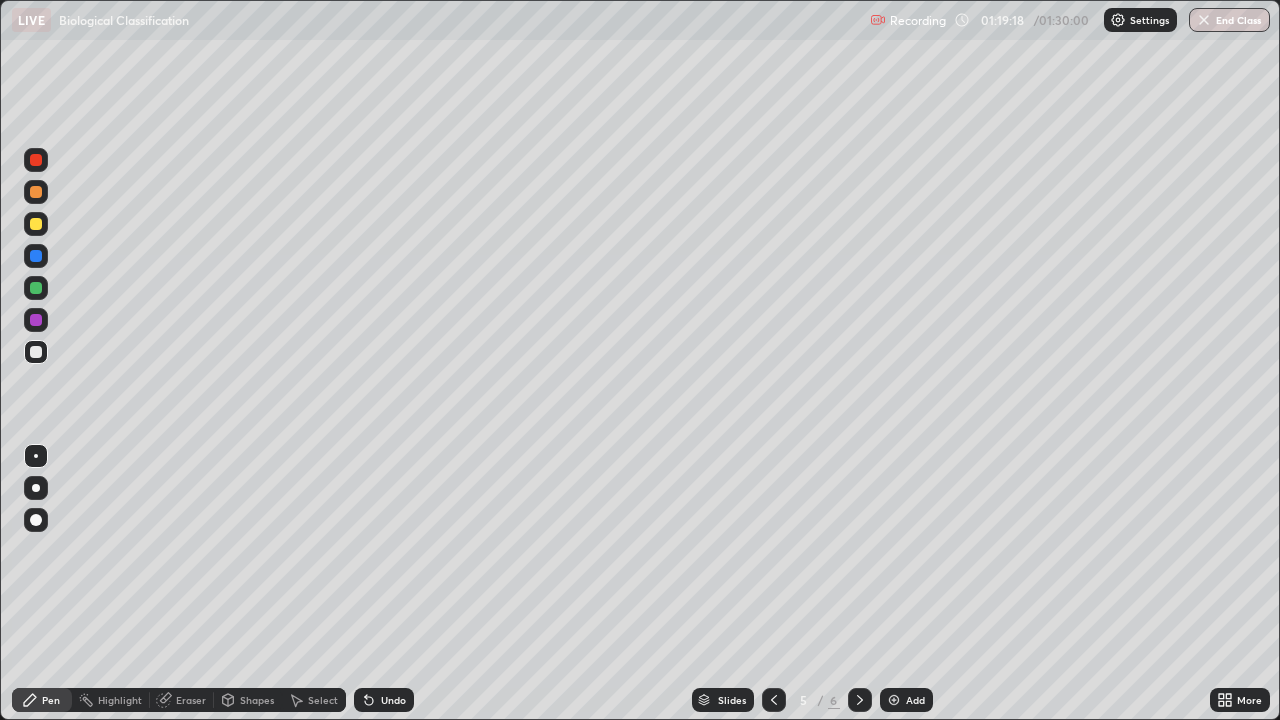 click on "End Class" at bounding box center (1229, 20) 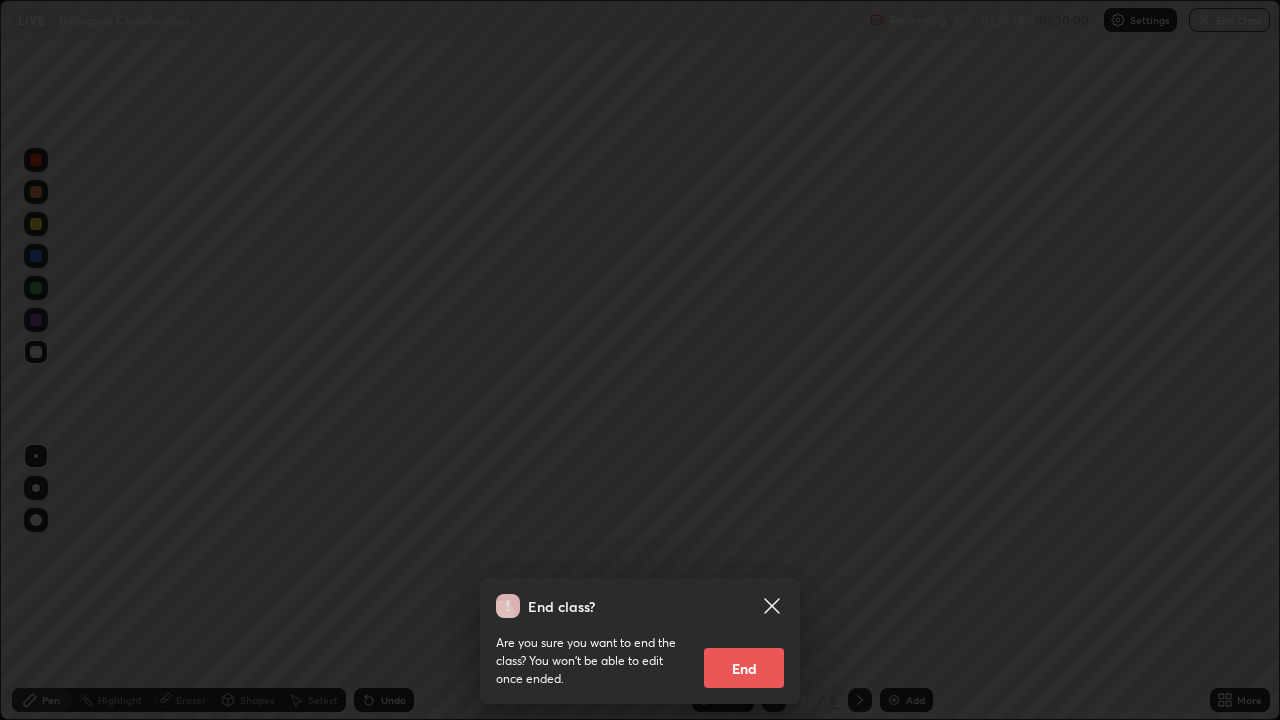 click on "End class? Are you sure you want to end the class? You won’t be able to edit once ended. End" at bounding box center (640, 360) 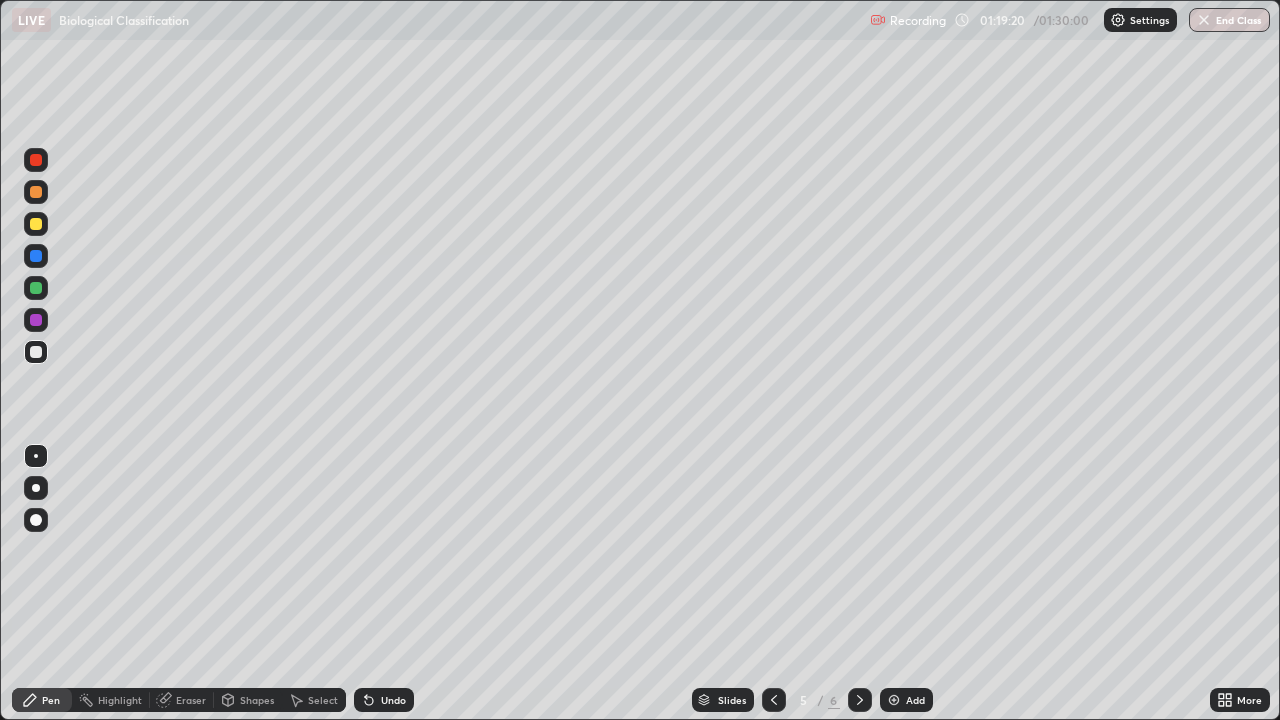 click on "End Class" at bounding box center [1229, 20] 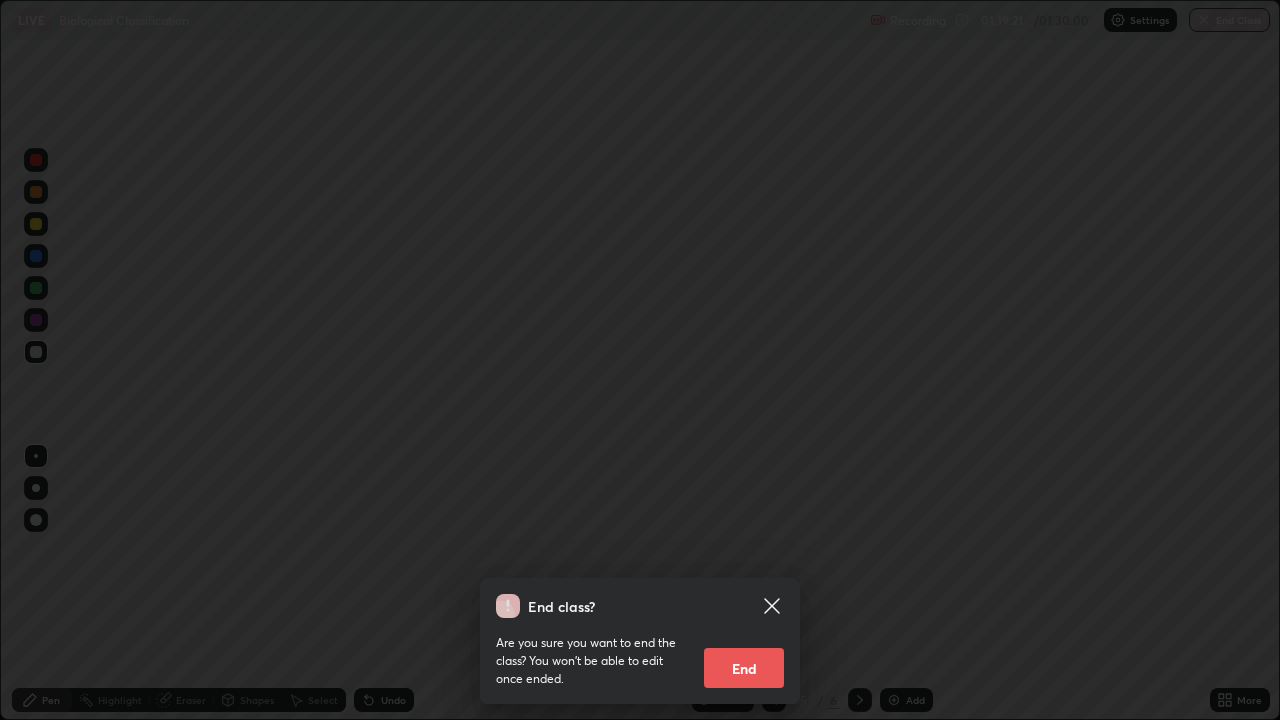 click on "End" at bounding box center [744, 668] 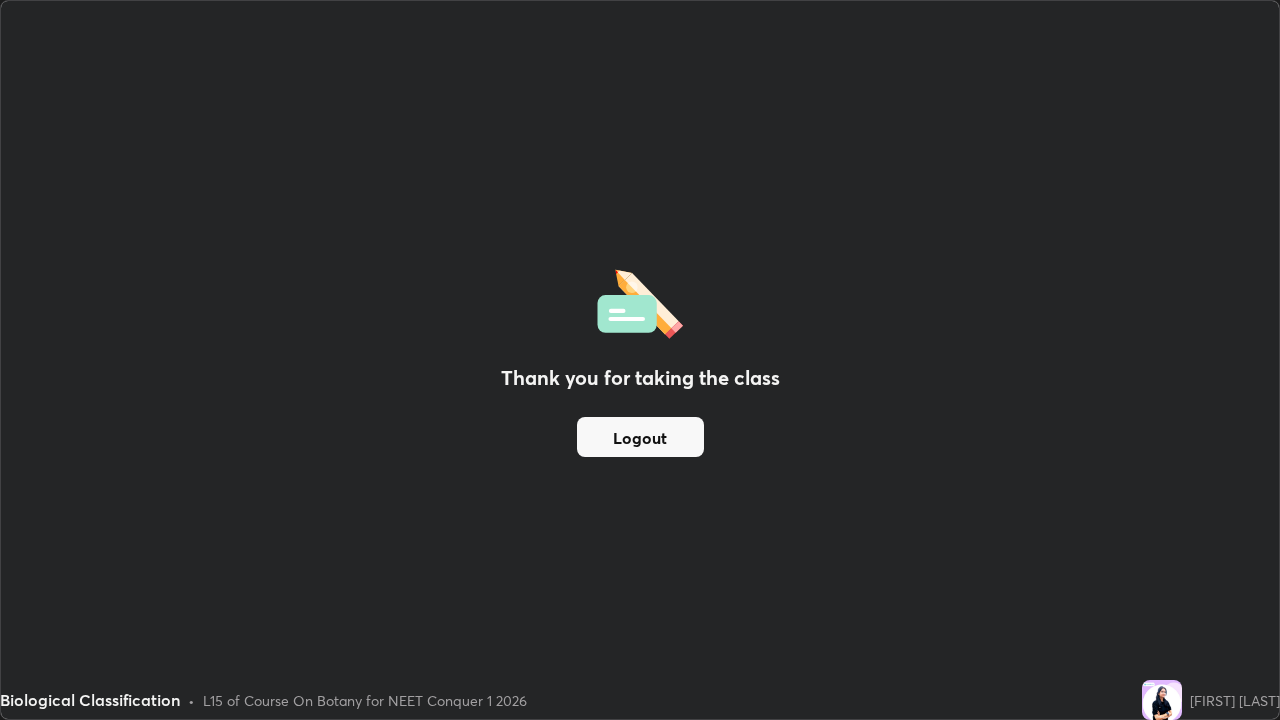 click on "Logout" at bounding box center (640, 437) 